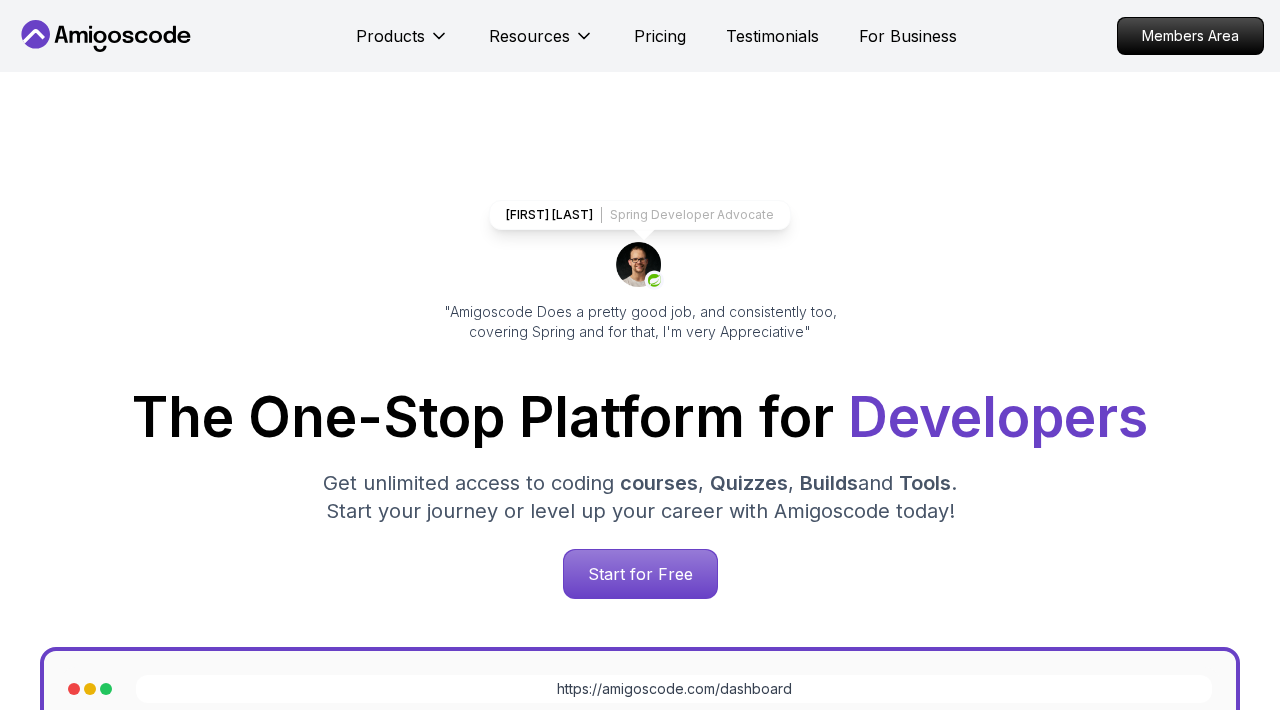scroll, scrollTop: 0, scrollLeft: 0, axis: both 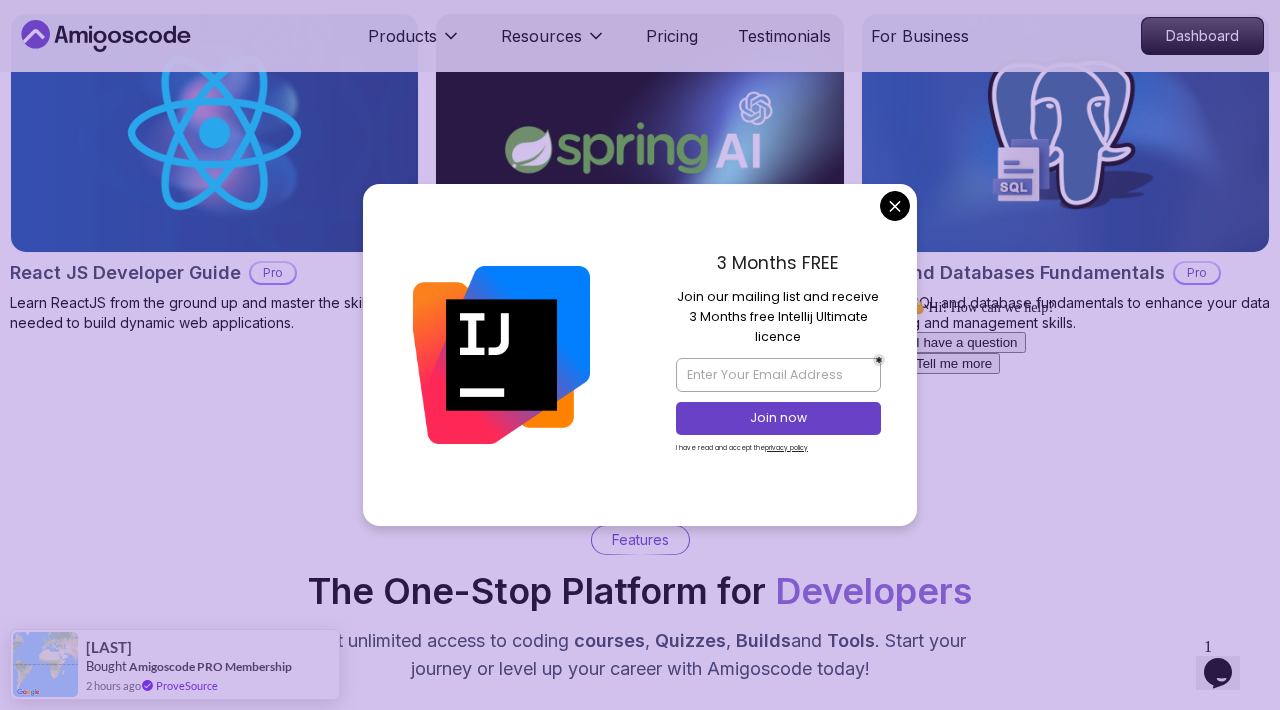 click on "Products Resources Pricing Testimonials For Business Dashboard Products Resources Pricing Testimonials For Business Dashboard [FIRST] [LAST] Spring Developer Advocate "Amigoscode Does a pretty good job, and consistently too, covering Spring and for that, I'm very Appreciative" The One-Stop Platform for   Developers Get unlimited access to coding   courses ,   Quizzes ,   Builds  and   Tools . Start your journey or level up your career with Amigoscode today! Start for Free https://amigoscode.com/dashboard OUR AMIGO STUDENTS WORK IN TOP COMPANIES Courses Builds Discover Amigoscode's Latest   Premium Courses! Get unlimited access to coding   courses ,   Quizzes ,   Builds  and   Tools . Start your journey or level up your career with Amigoscode today! Browse all  courses Advanced Spring Boot Pro Dive deep into Spring Boot with our advanced course, designed to take your skills from intermediate to expert level. NEW Spring Boot for Beginners Java for Developers Pro React JS Developer Guide Pro Spring AI Pro Pro     ," at bounding box center (640, 3602) 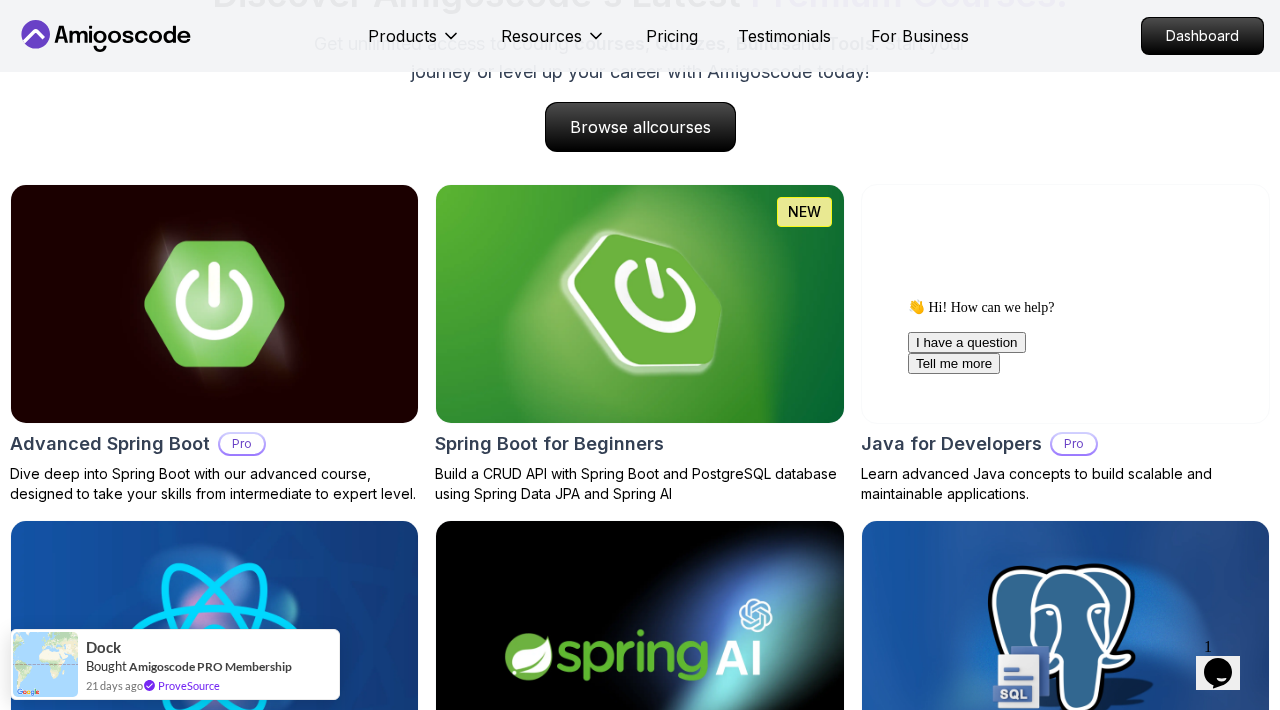 scroll, scrollTop: 2050, scrollLeft: 0, axis: vertical 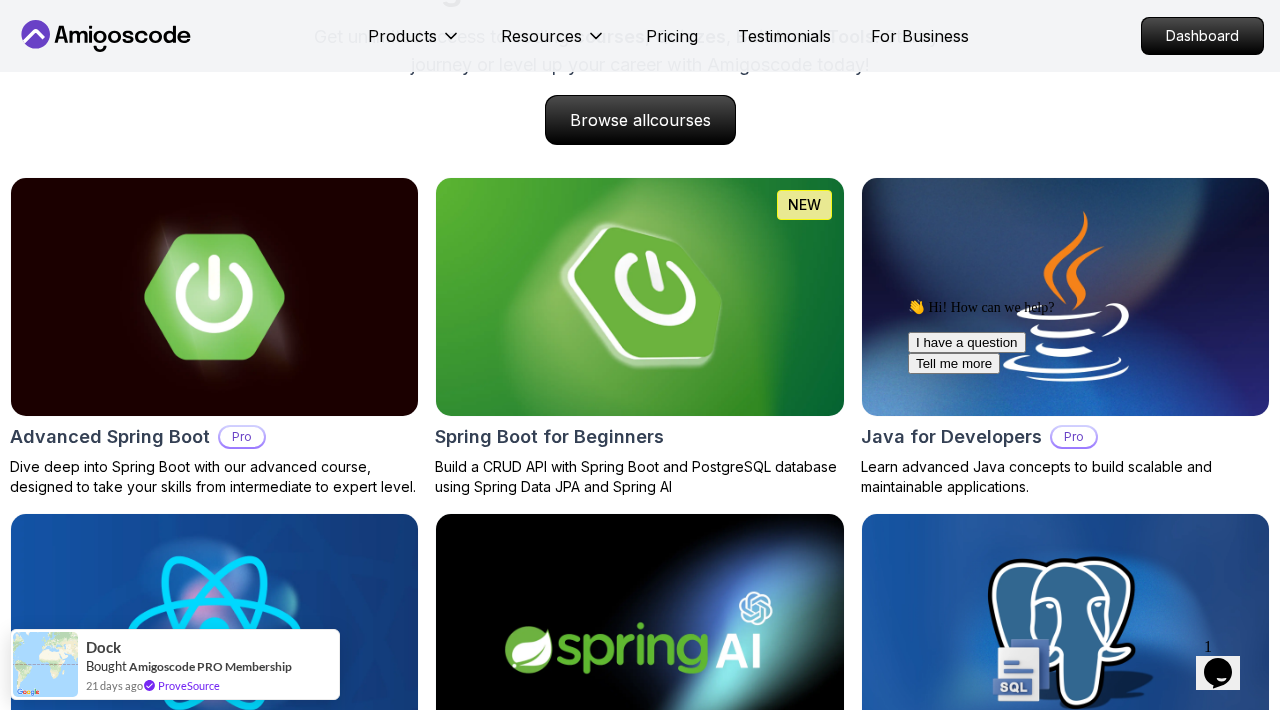 click at bounding box center (640, 297) 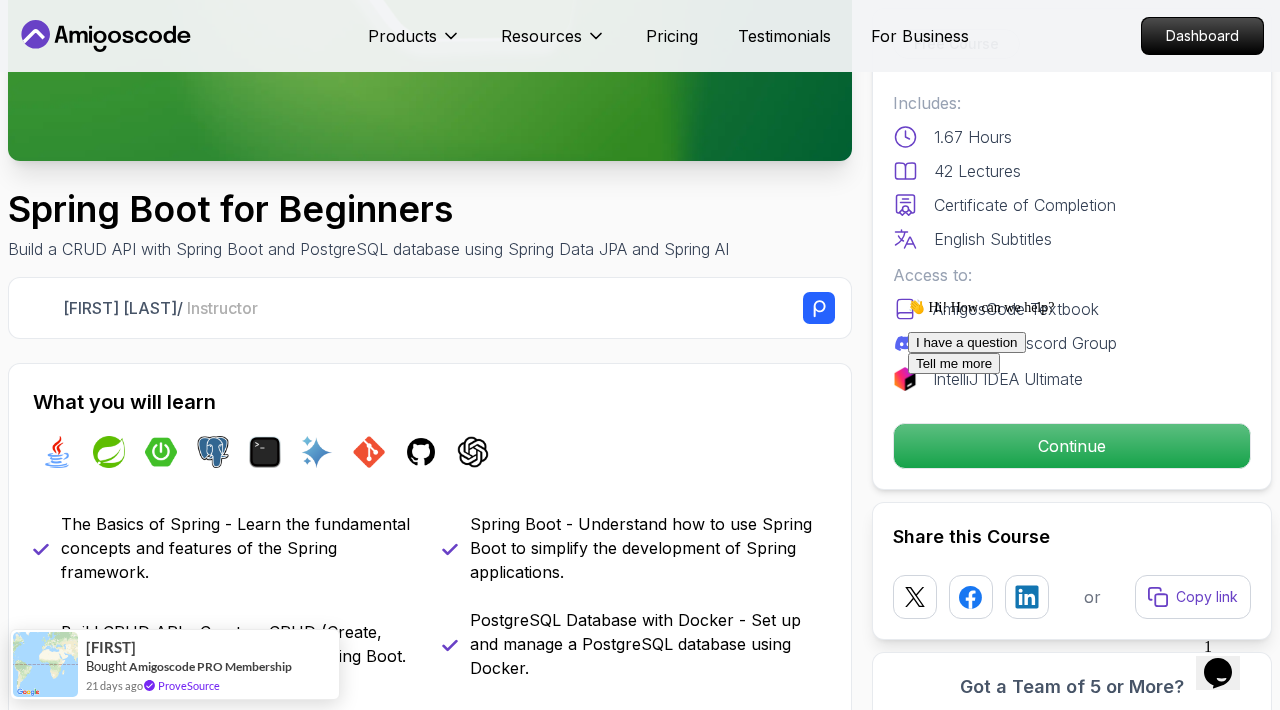 scroll, scrollTop: 0, scrollLeft: 0, axis: both 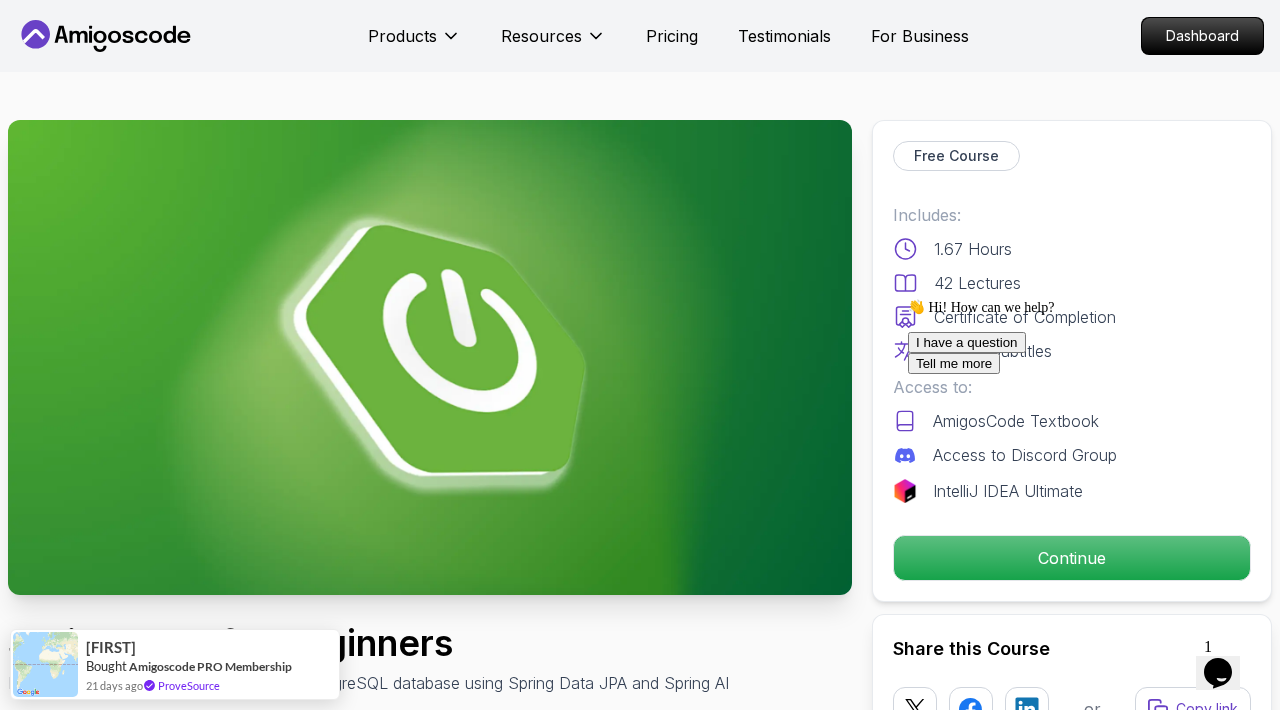 click on "I have a question Tell me more" at bounding box center [1088, 353] 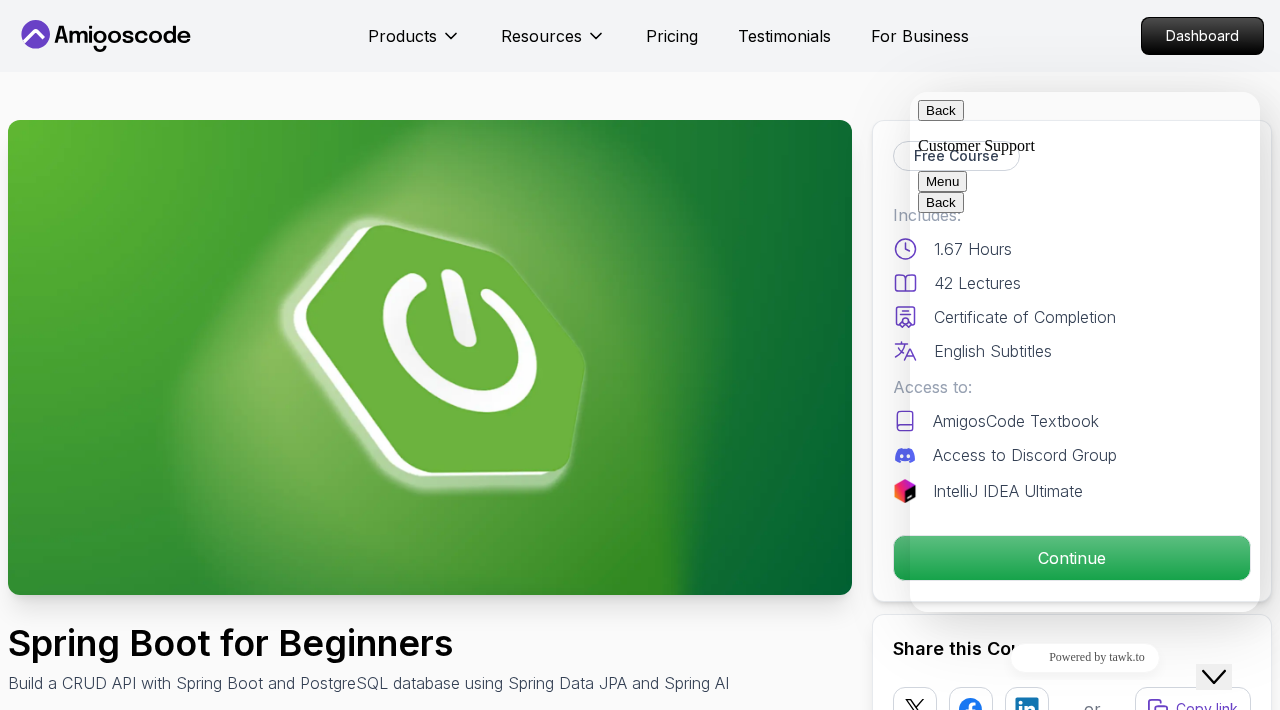 click on "Spring Boot for Beginners Build a CRUD API with Spring Boot and PostgreSQL database using Spring Data JPA and Spring AI [FIRST] [LAST]  /   Instructor Free Course Includes: 1.67 Hours 42 Lectures Certificate of Completion English Subtitles Access to: AmigosCode Textbook Access to Discord Group IntelliJ IDEA Ultimate Continue Share this Course or Copy link Got a Team of 5 or More? With one subscription, give your entire team access to all courses and features. Check our Business Plan [FIRST] [LAST]  /   Instructor What you will learn java spring spring-boot postgres terminal ai git github chatgpt The Basics of Spring - Learn the fundamental concepts and features of the Spring framework. Spring Boot - Understand how to use Spring Boot to simplify the development of Spring applications. Build CRUD API - Create a CRUD (Create, Read, Update, Delete) API using Spring Boot. PostgreSQL Database with Docker - Set up and manage a PostgreSQL database using Docker.
Why This Course Stands Out" at bounding box center (640, 2053) 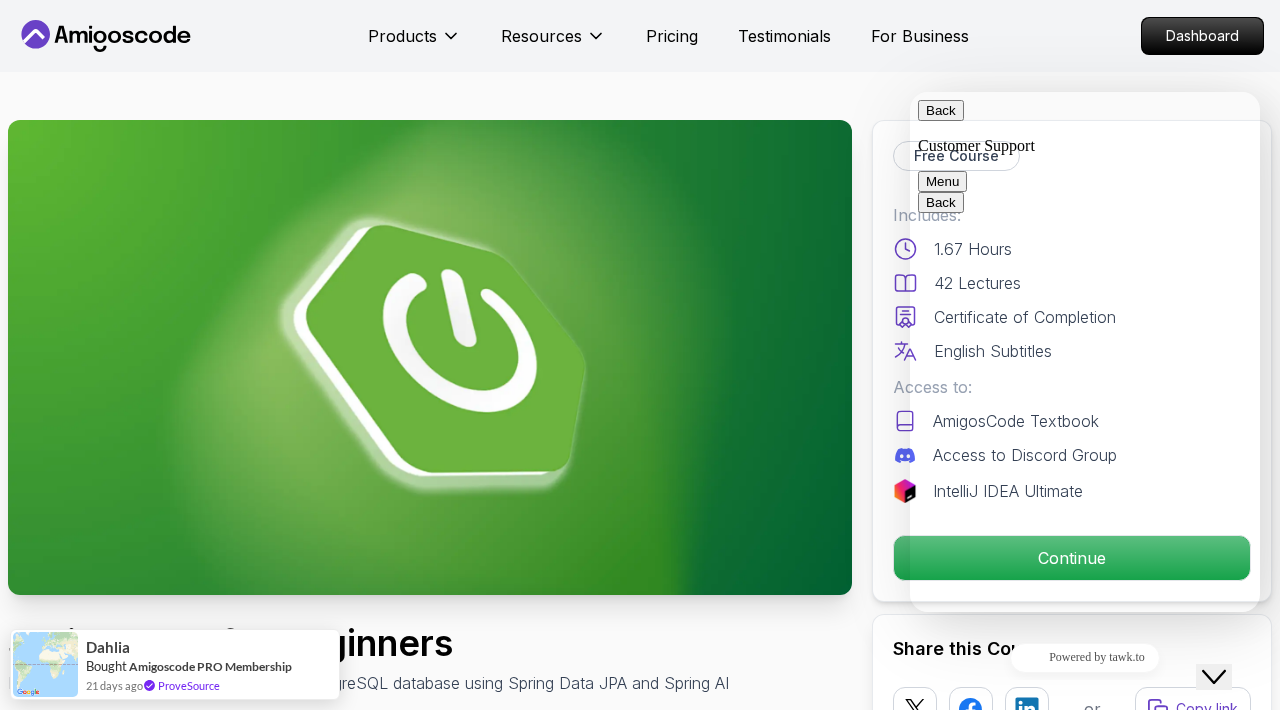 click on "Close Chat This icon closes the chat window." 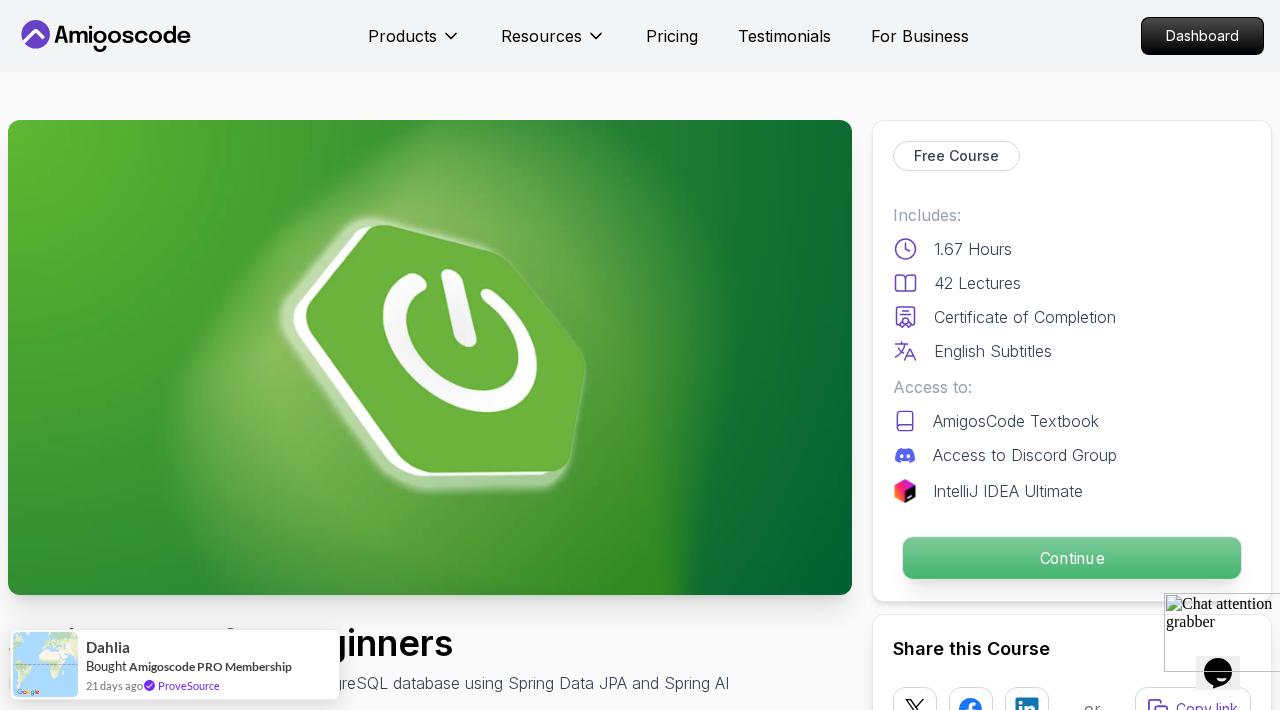 click on "Continue" at bounding box center (1072, 558) 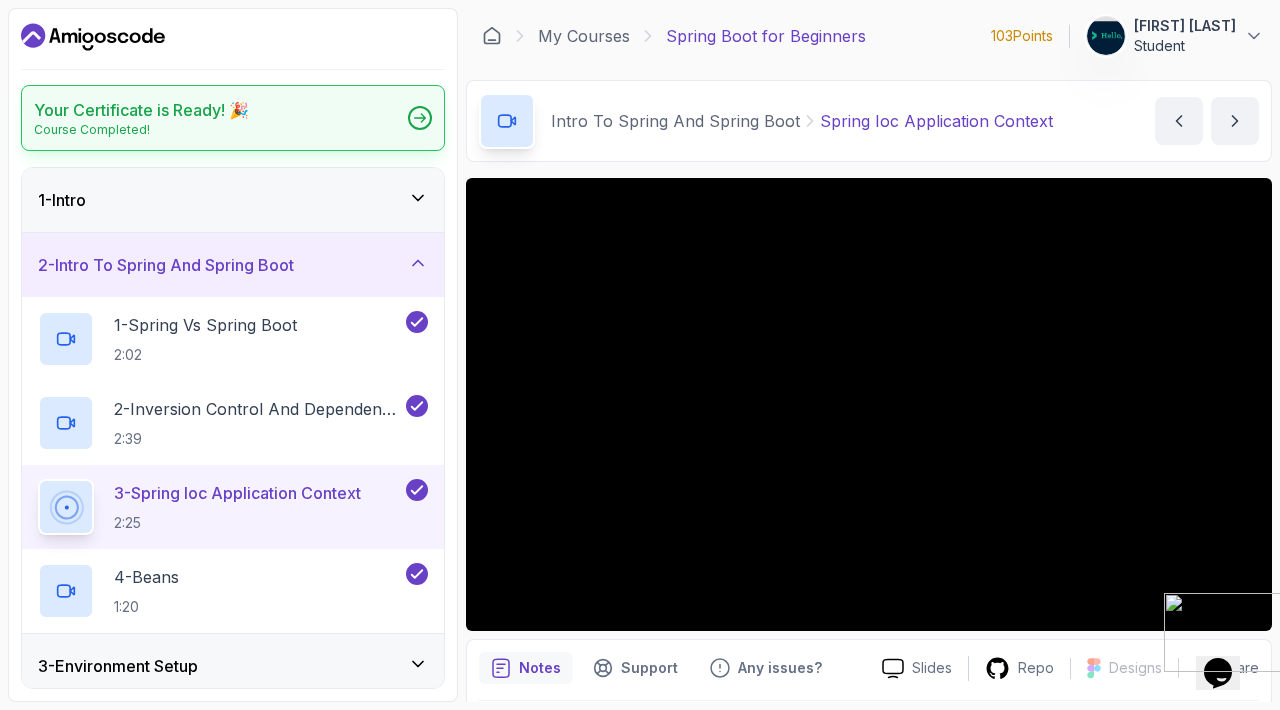 click on "Your Certificate is Ready! 🎉 Course Completed!" at bounding box center [233, 118] 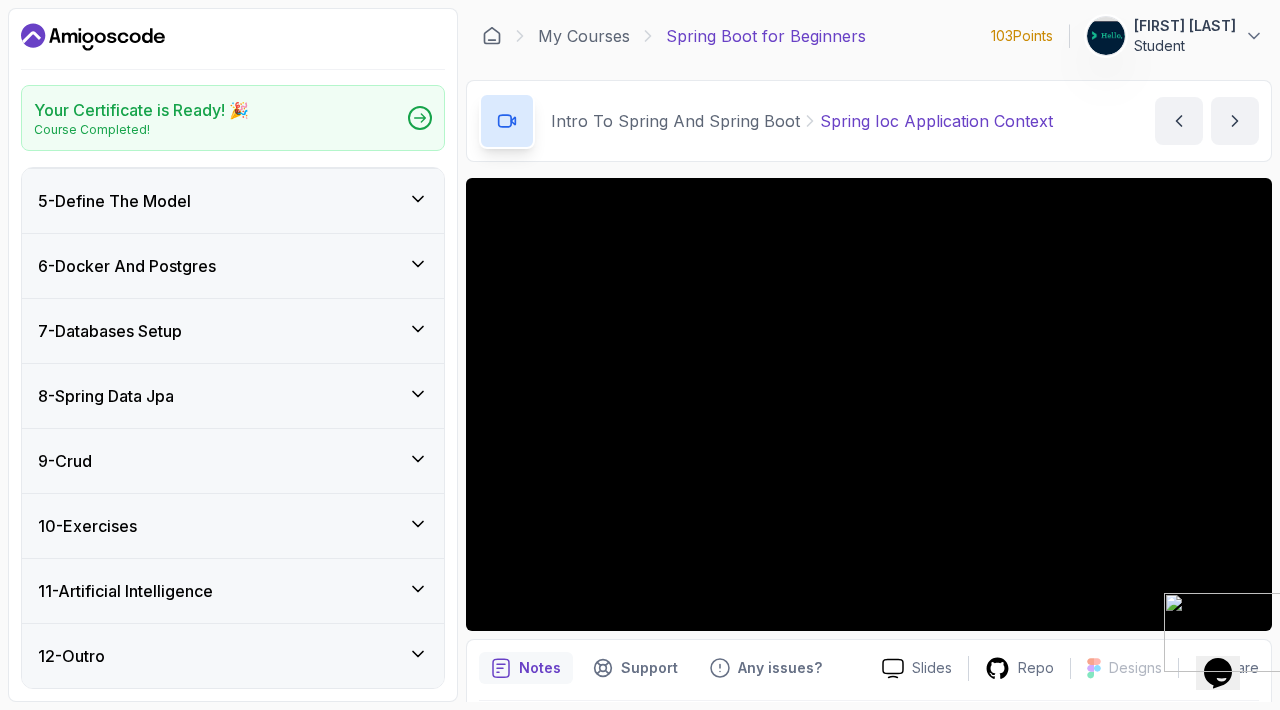 scroll, scrollTop: 0, scrollLeft: 0, axis: both 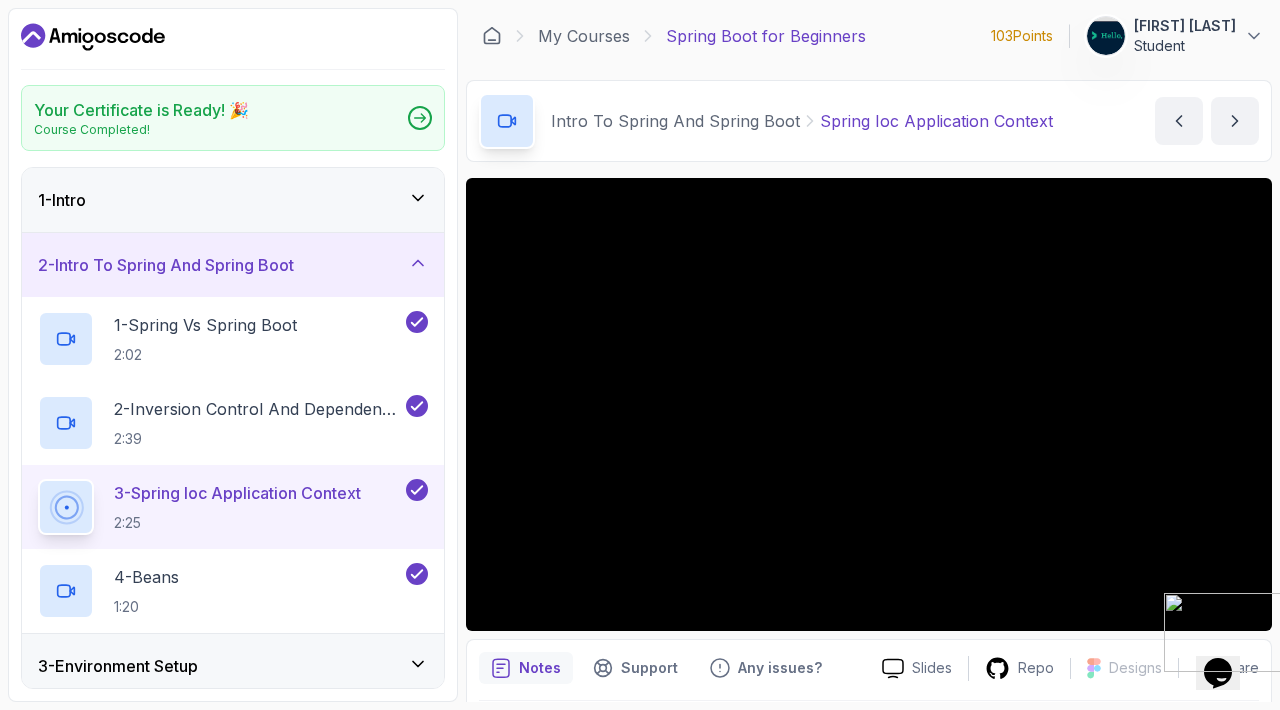 click at bounding box center [1164, 666] 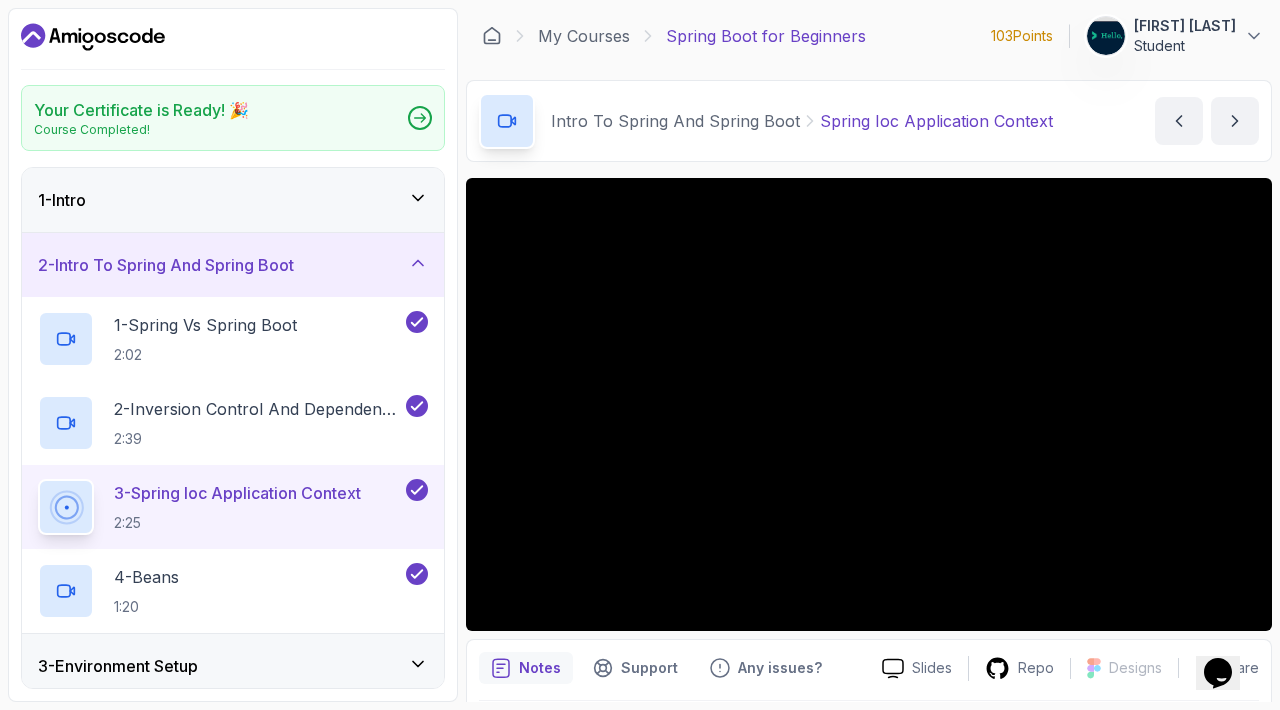 scroll, scrollTop: 68, scrollLeft: 0, axis: vertical 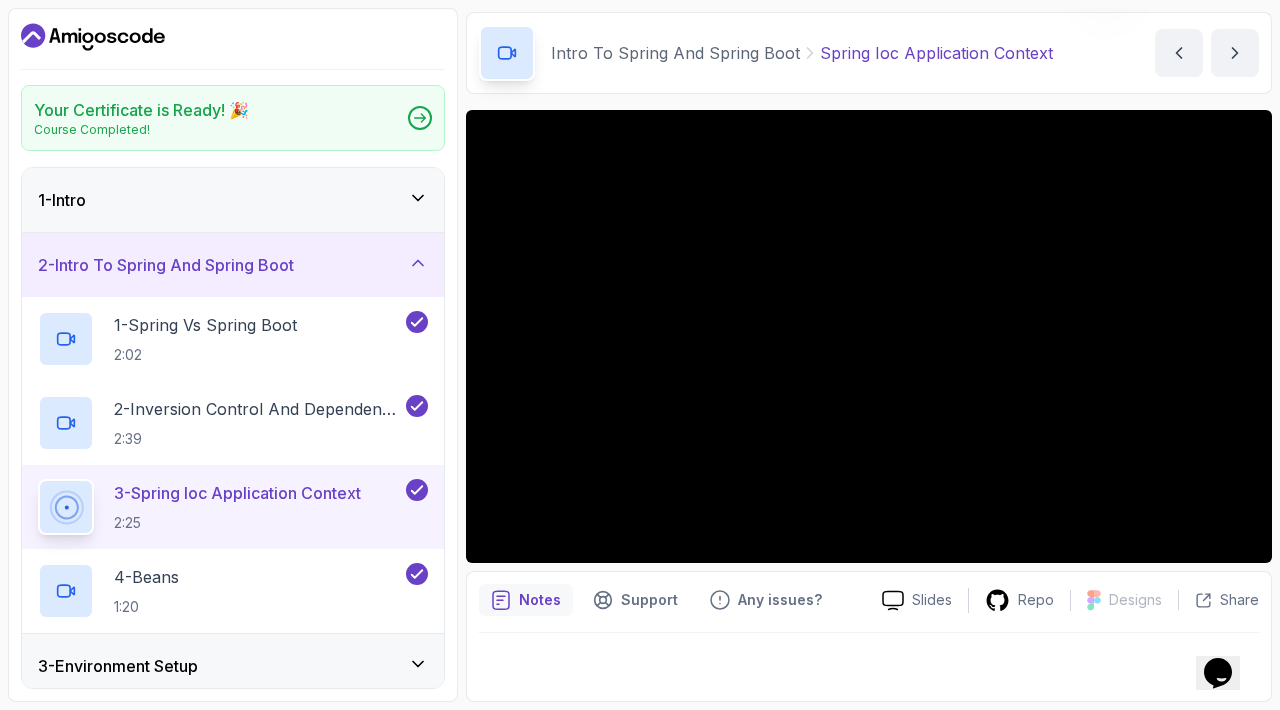 click at bounding box center (869, 661) 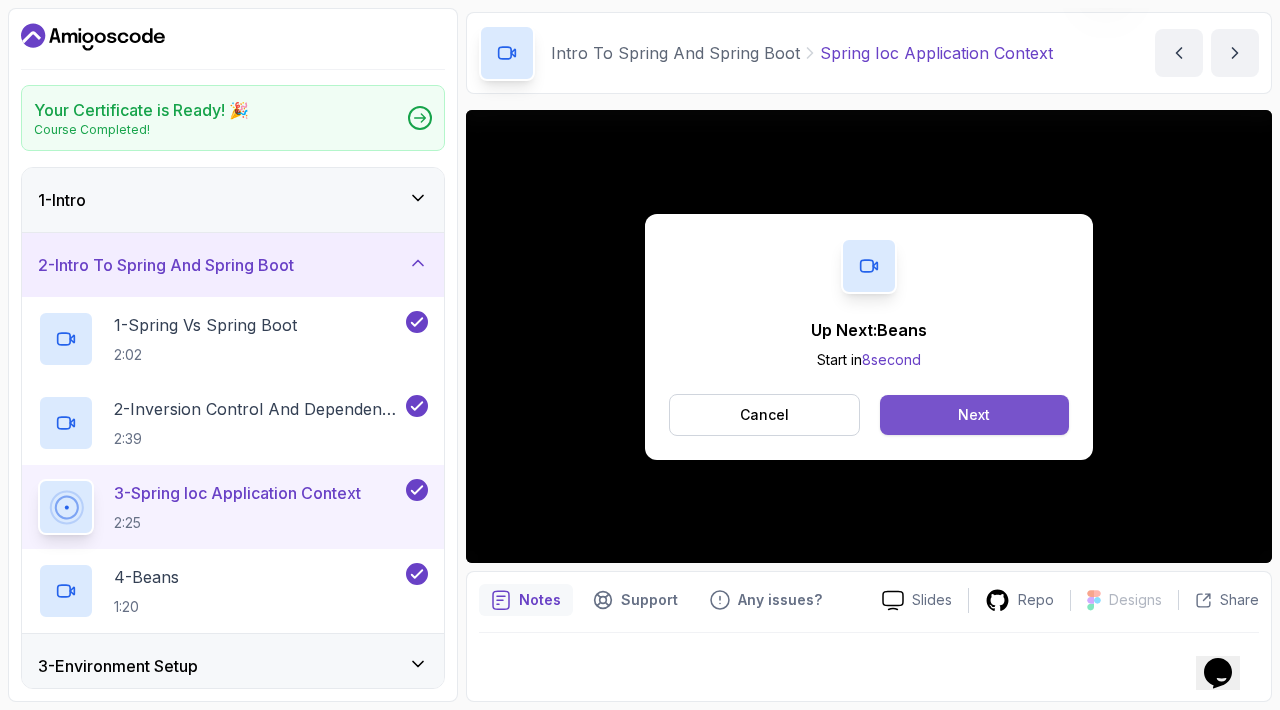 click on "Next" at bounding box center [974, 415] 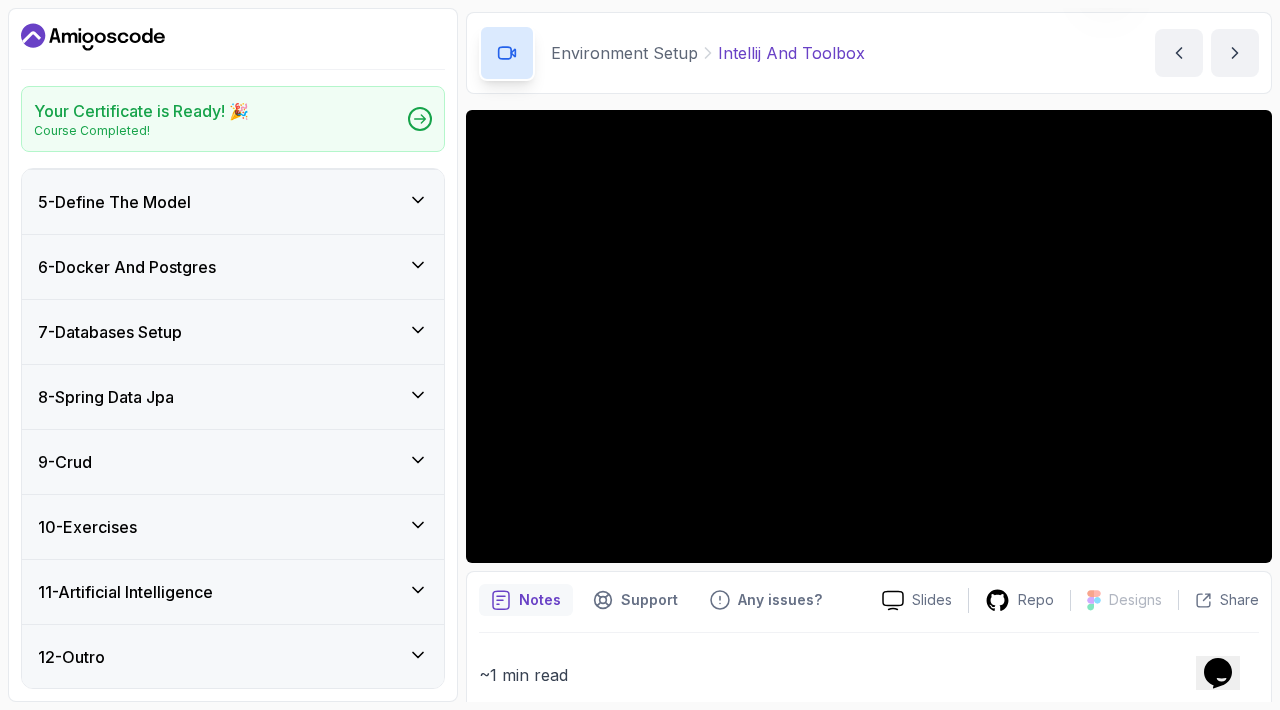 scroll, scrollTop: 0, scrollLeft: 0, axis: both 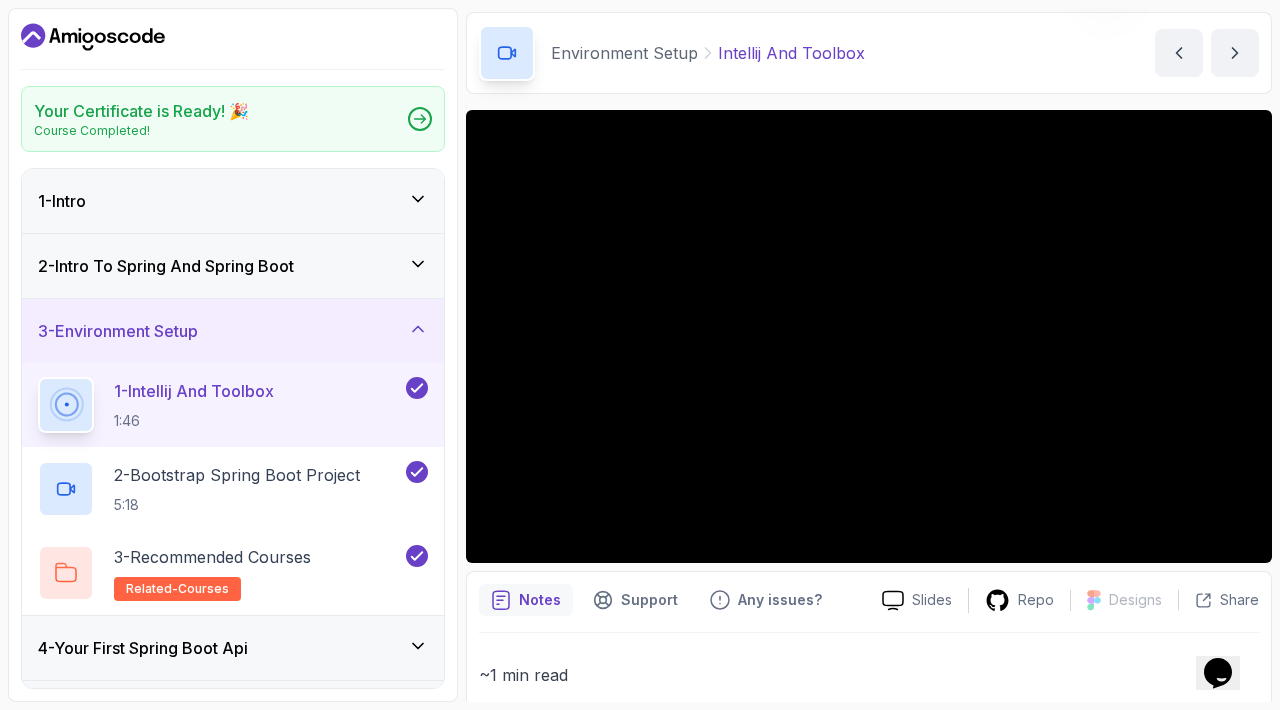 click on "2  -  Intro To Spring And Spring Boot" at bounding box center [233, 266] 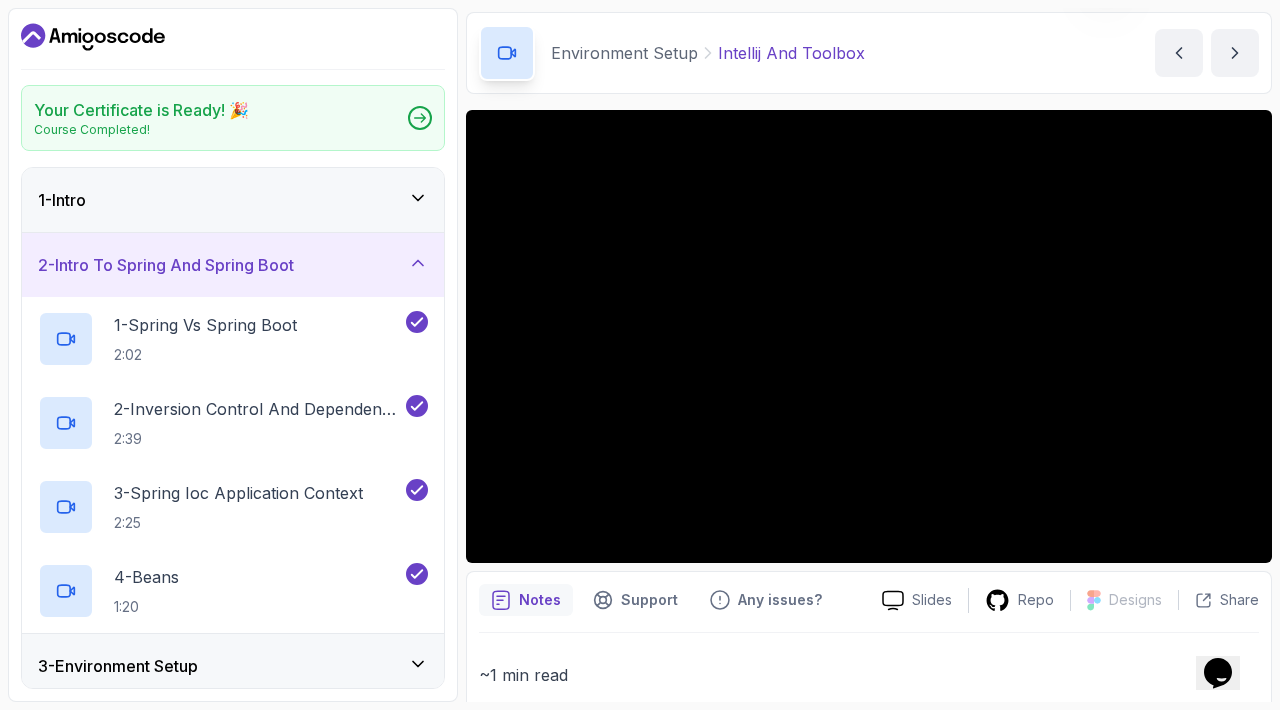 click on "2  -  Intro To Spring And Spring Boot" at bounding box center [233, 265] 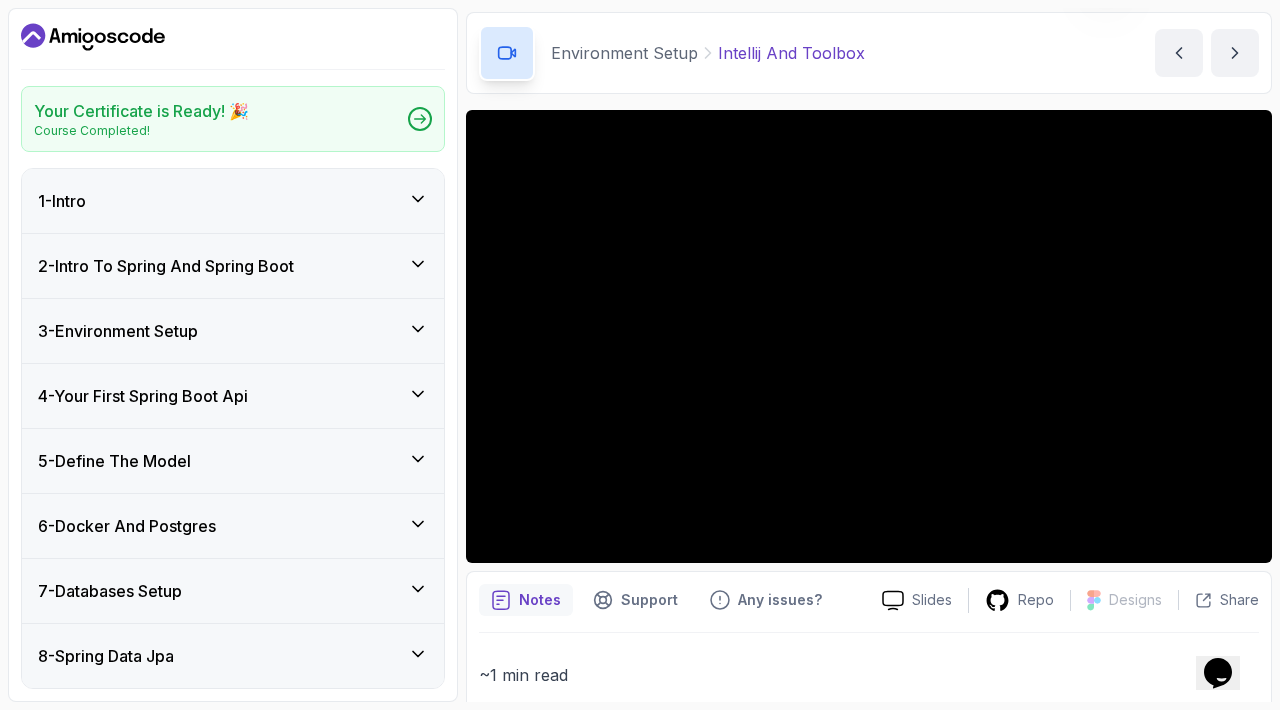click on "3  -  Environment Setup" at bounding box center (233, 331) 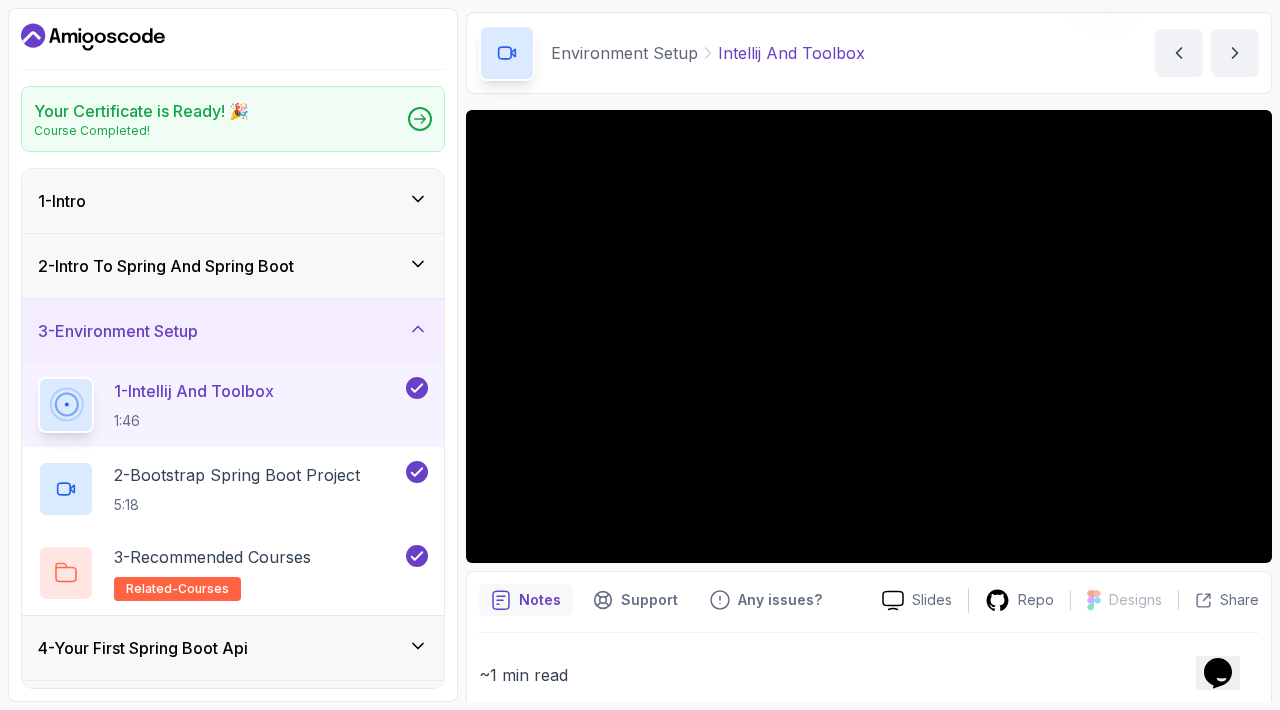 type 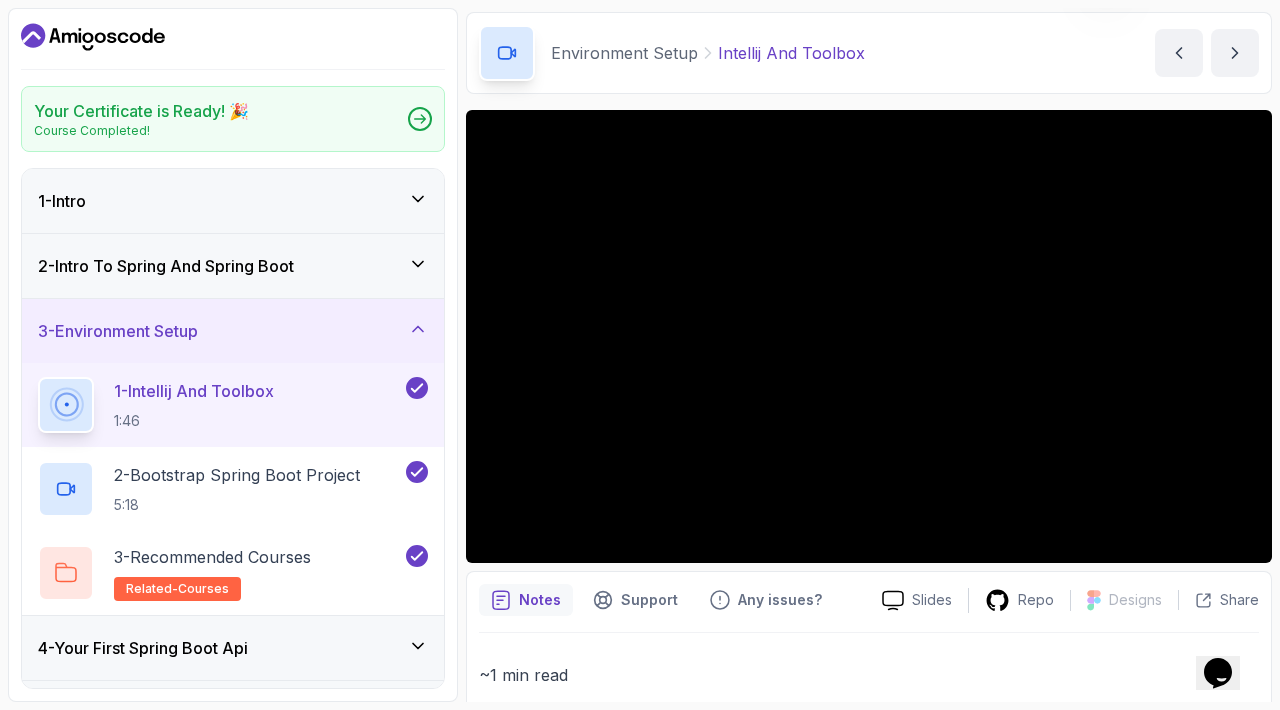 click on "3  -  Environment Setup" at bounding box center (233, 331) 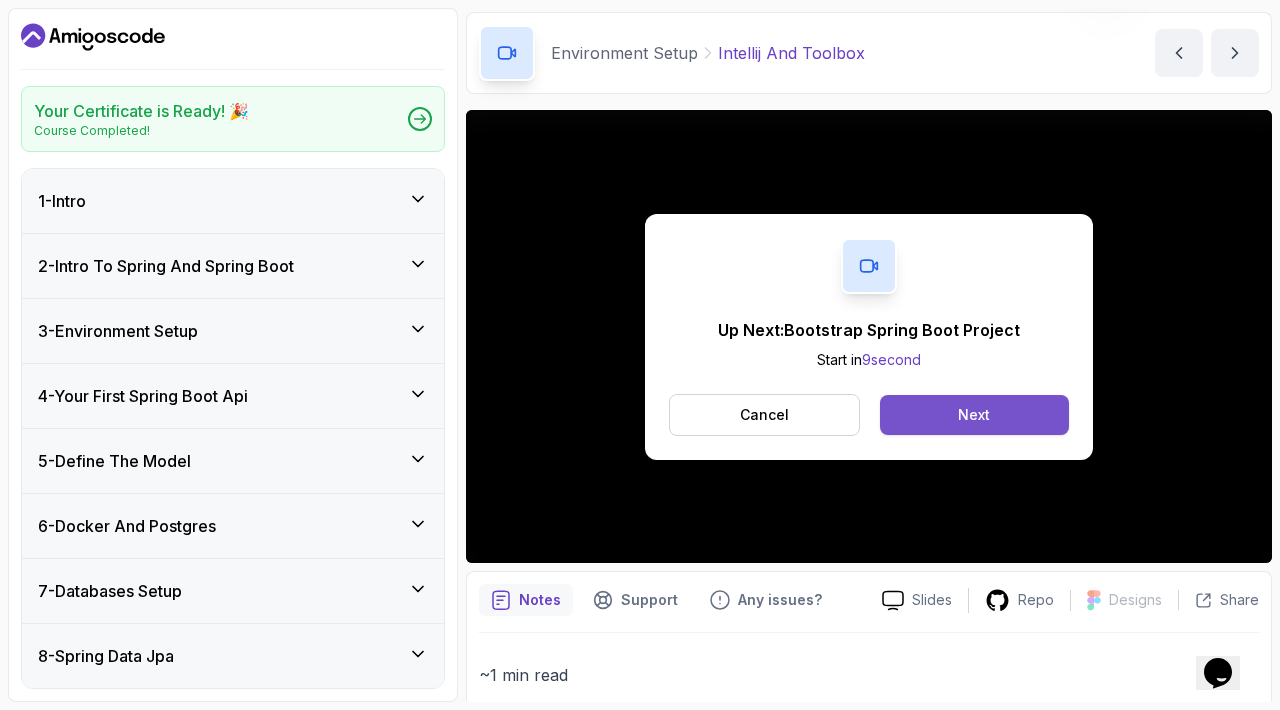 click on "Next" at bounding box center [974, 415] 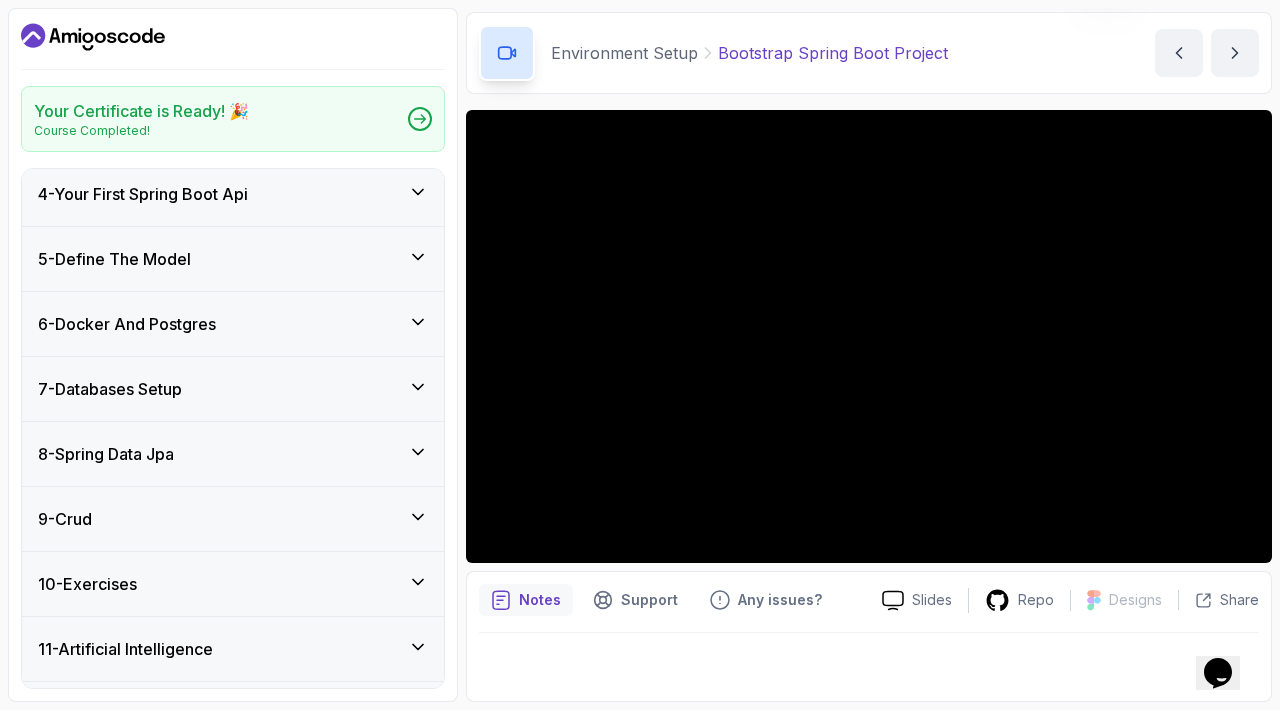 scroll, scrollTop: 511, scrollLeft: 0, axis: vertical 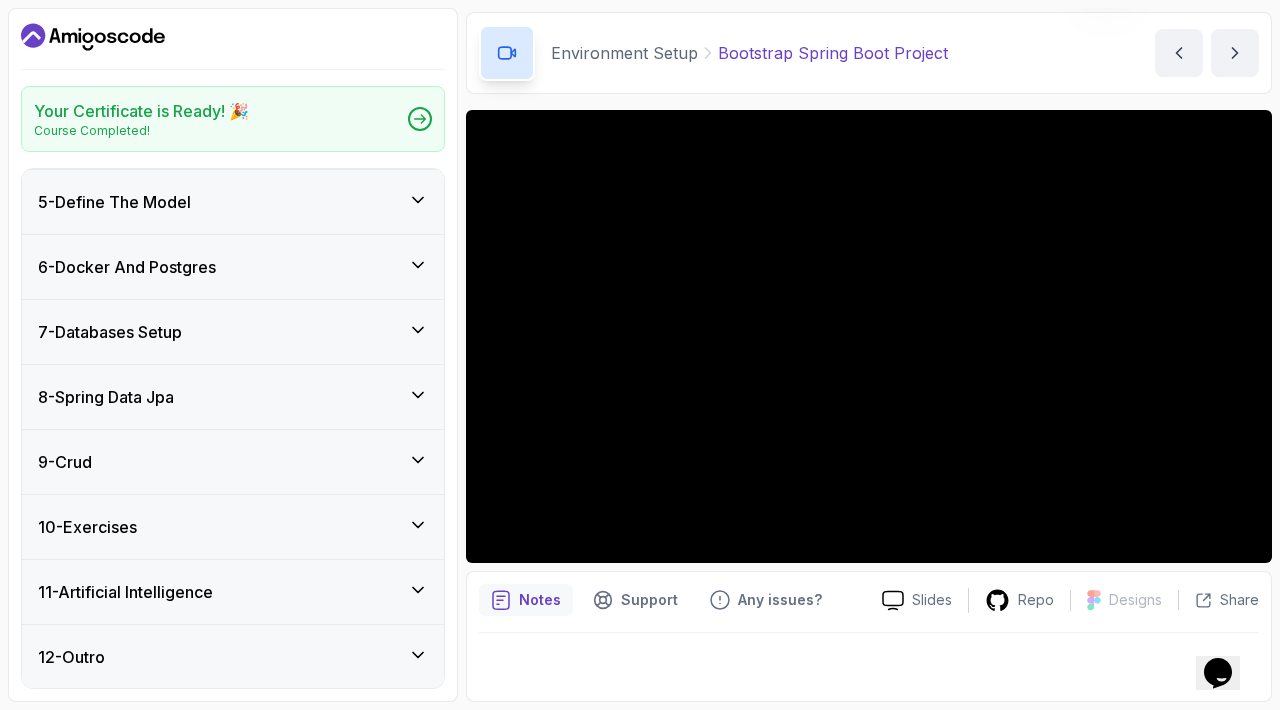 click on "5  -  Define The Model" at bounding box center [233, 202] 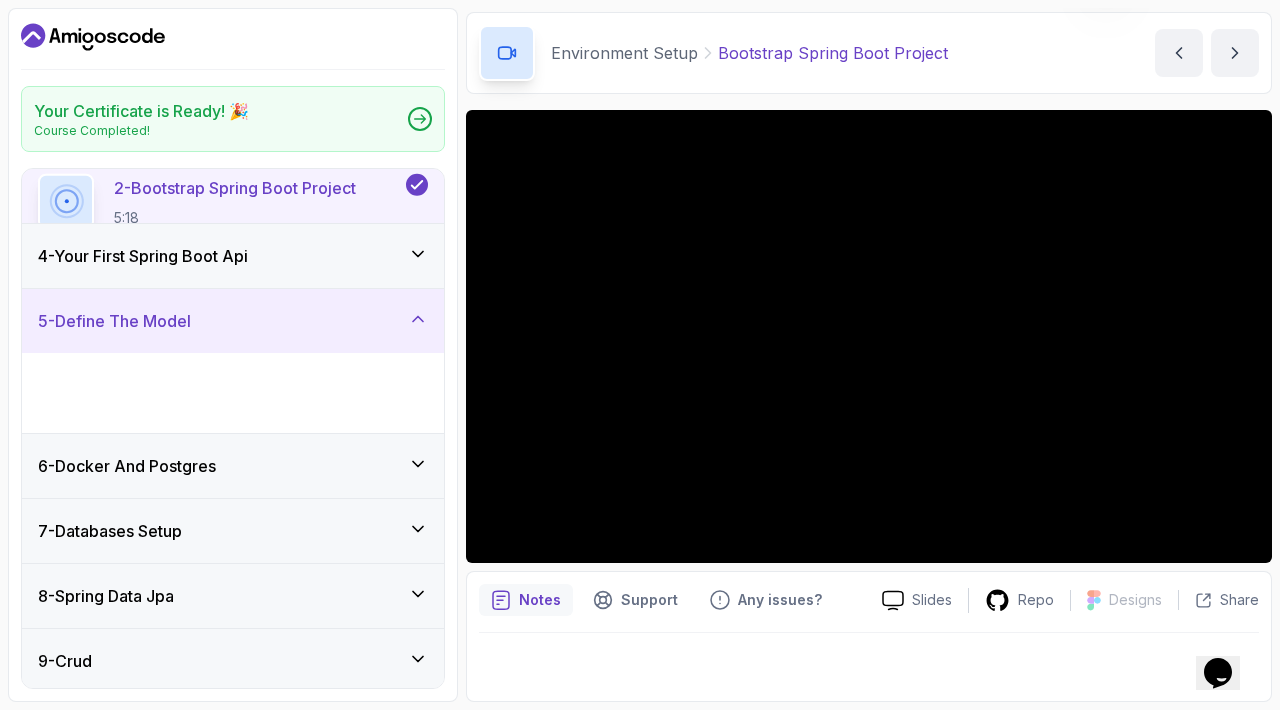 scroll, scrollTop: 259, scrollLeft: 0, axis: vertical 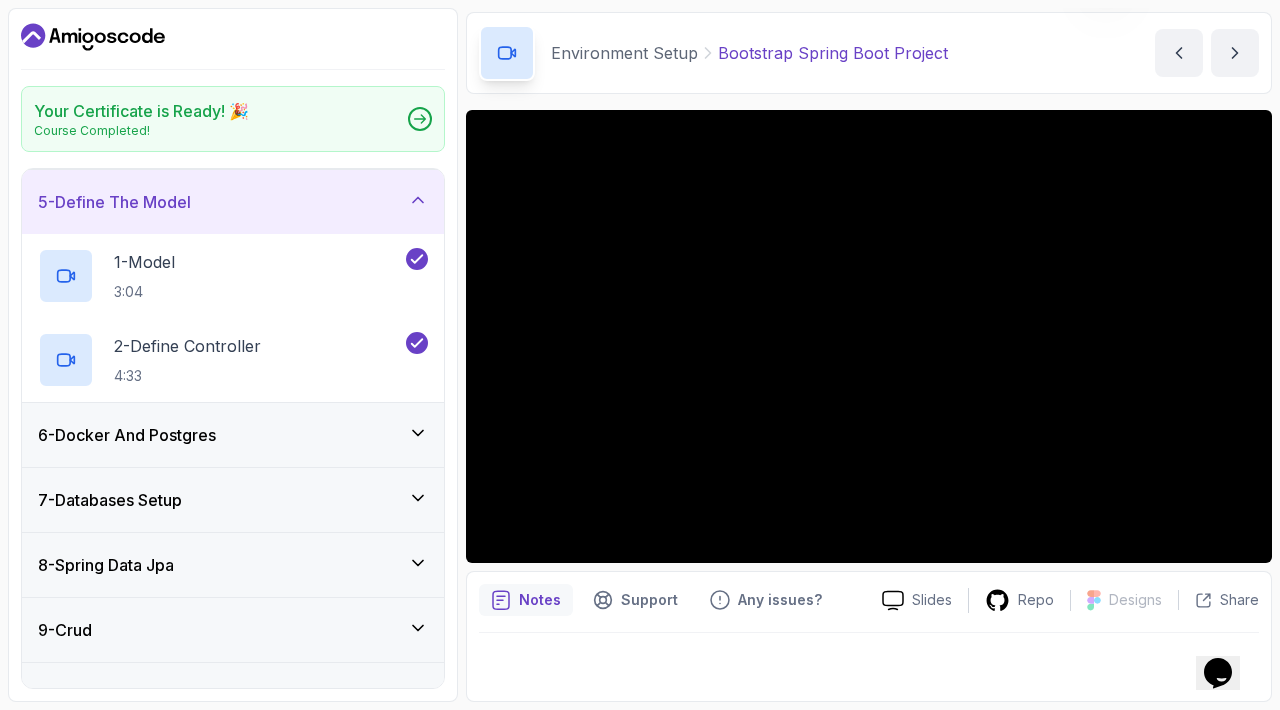 click on "5  -  Define The Model" at bounding box center [233, 202] 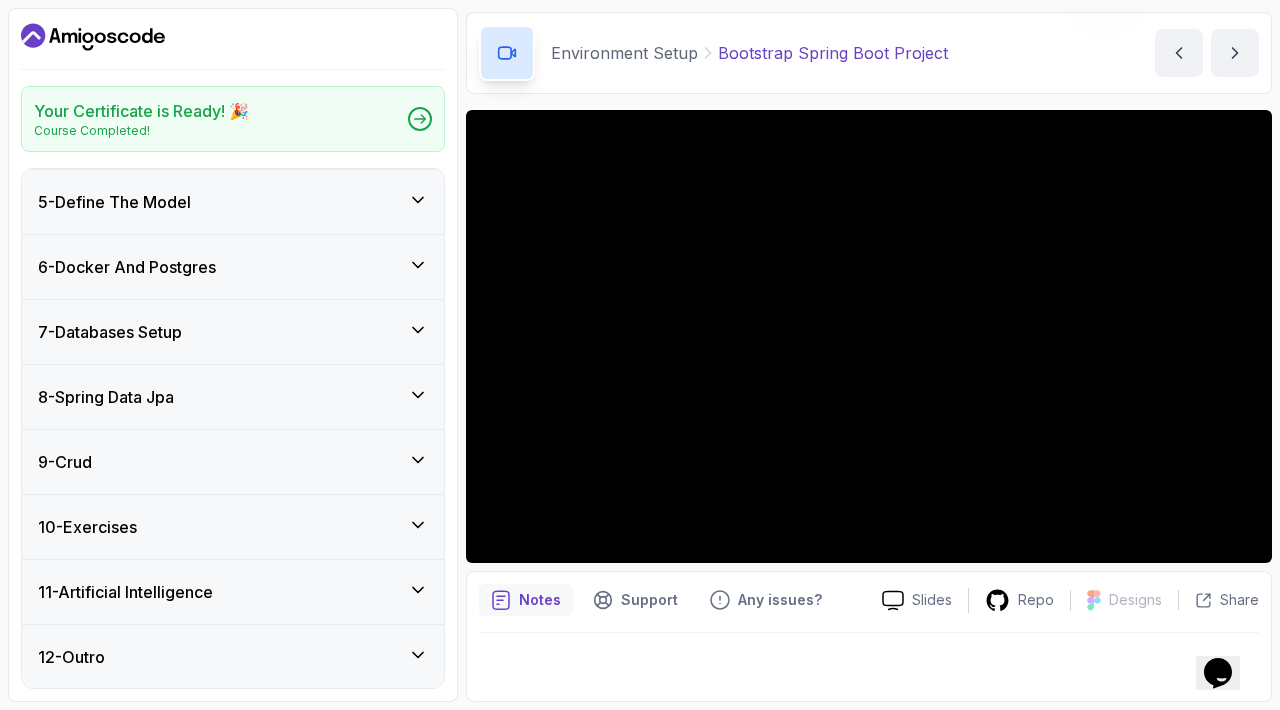 click on "6  -  Docker And Postgres" at bounding box center (233, 267) 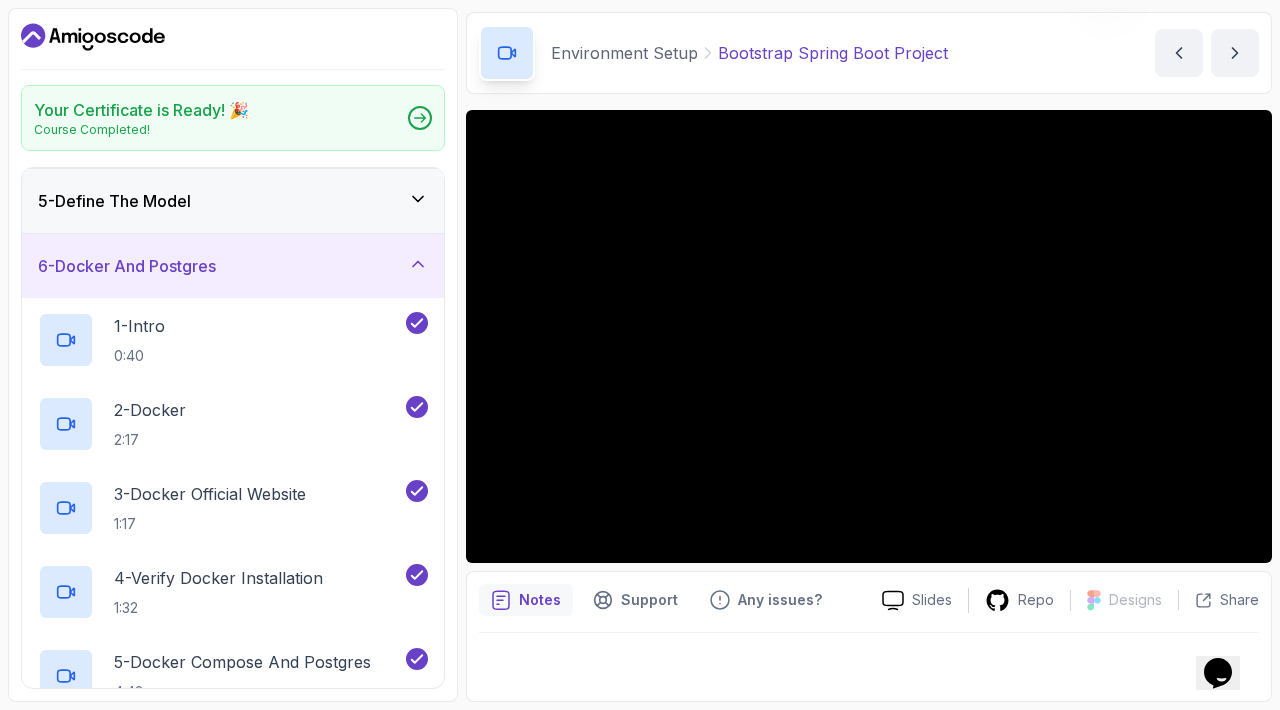click on "6  -  Docker And Postgres" at bounding box center [233, 266] 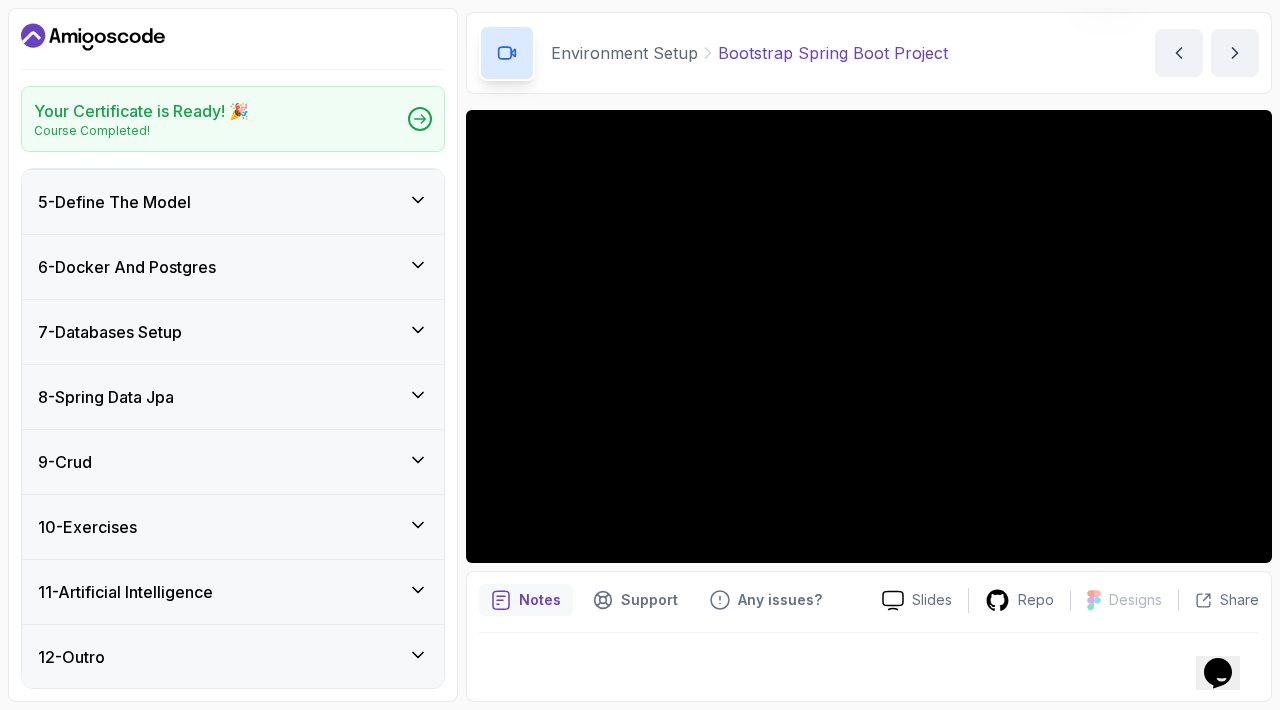 click on "7  -  Databases Setup" at bounding box center (233, 332) 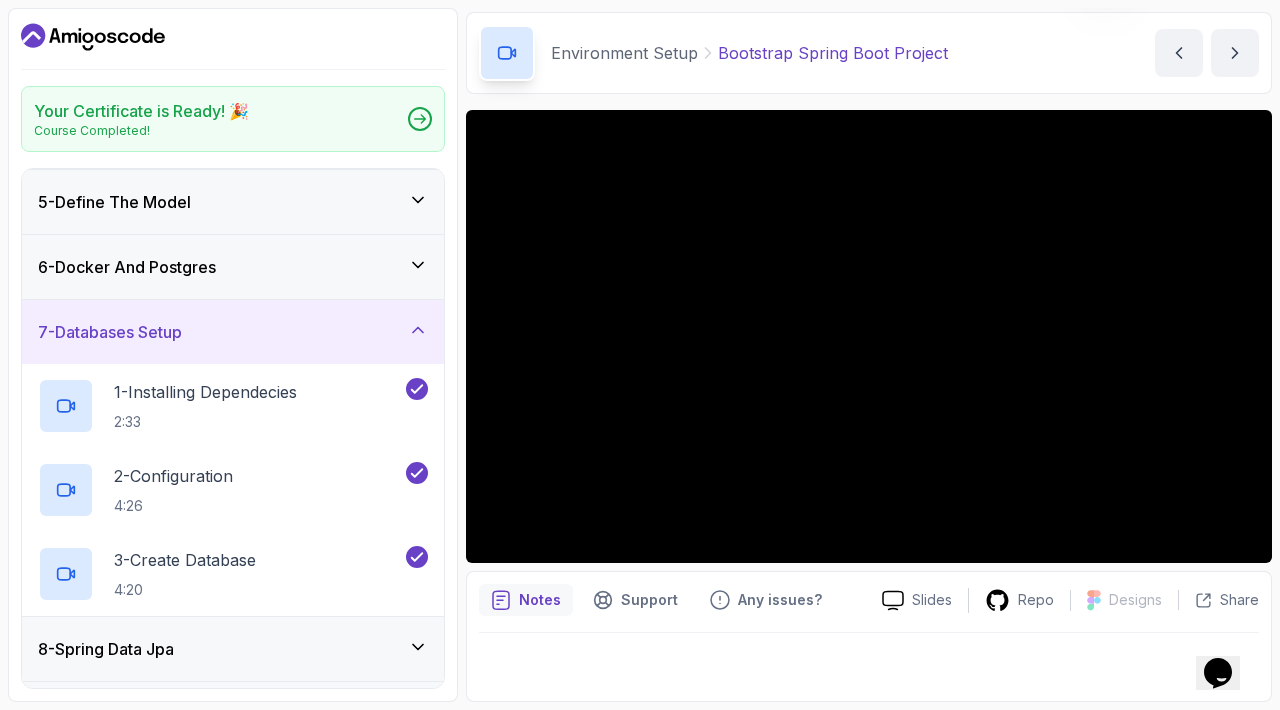 click on "7  -  Databases Setup" at bounding box center [233, 332] 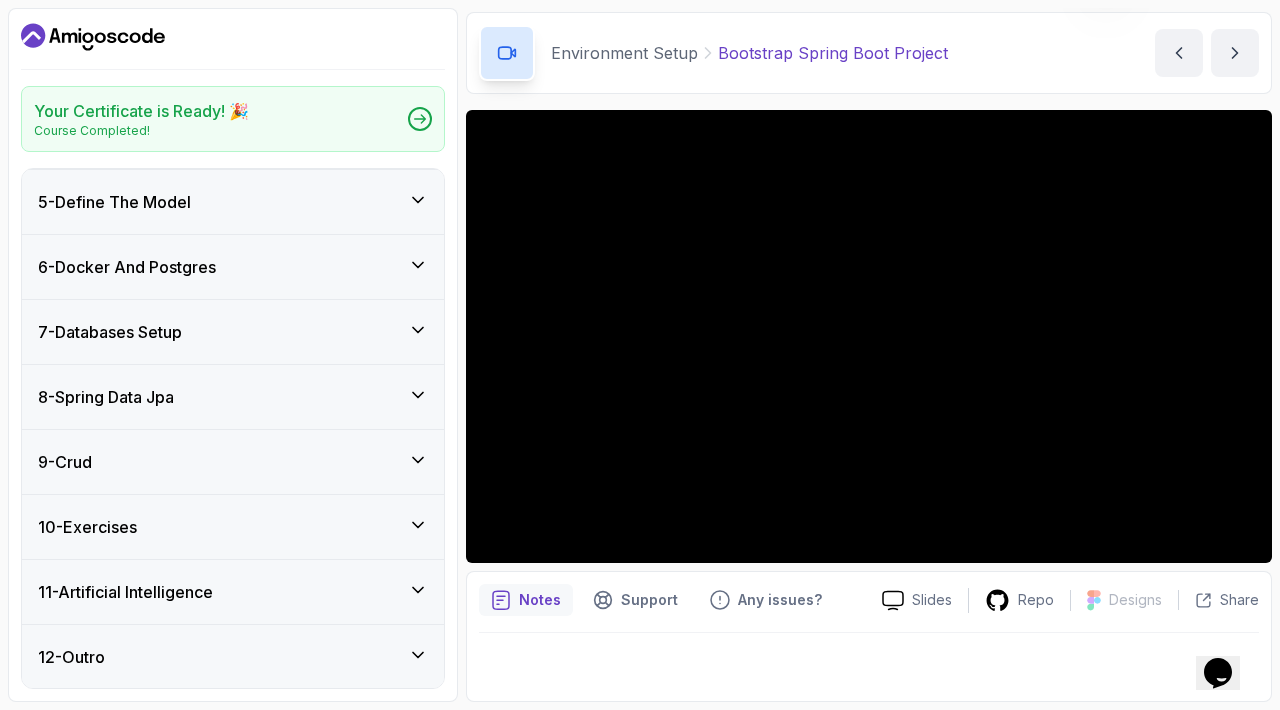 click on "8  -  Spring Data Jpa" at bounding box center [233, 397] 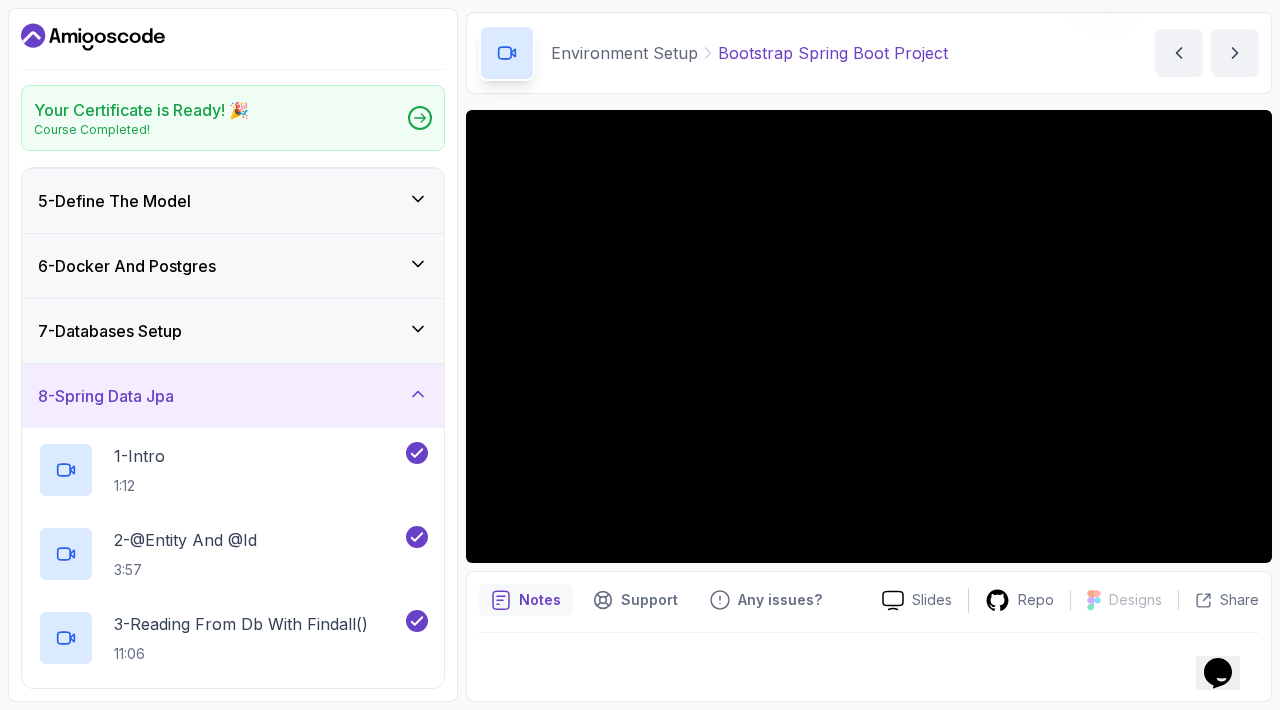 click on "8  -  Spring Data Jpa" at bounding box center [233, 396] 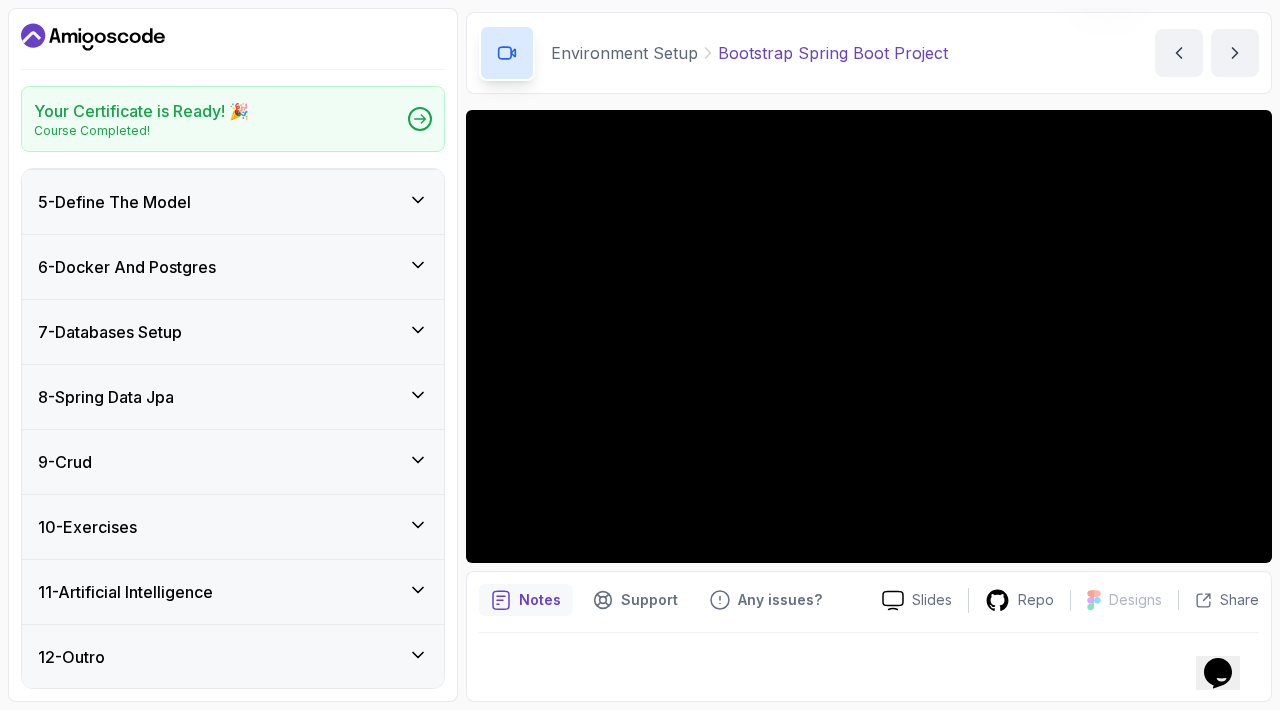 click on "9  -  Crud" at bounding box center (233, 462) 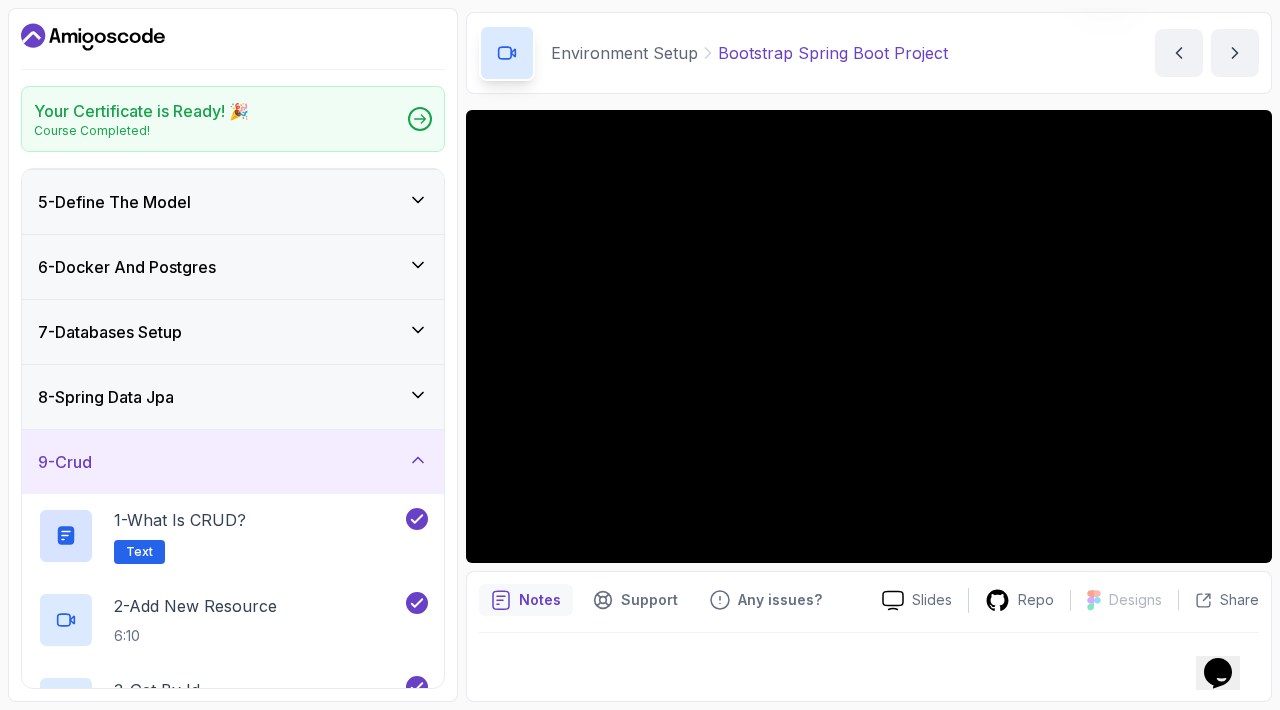 click on "9  -  Crud" at bounding box center [233, 462] 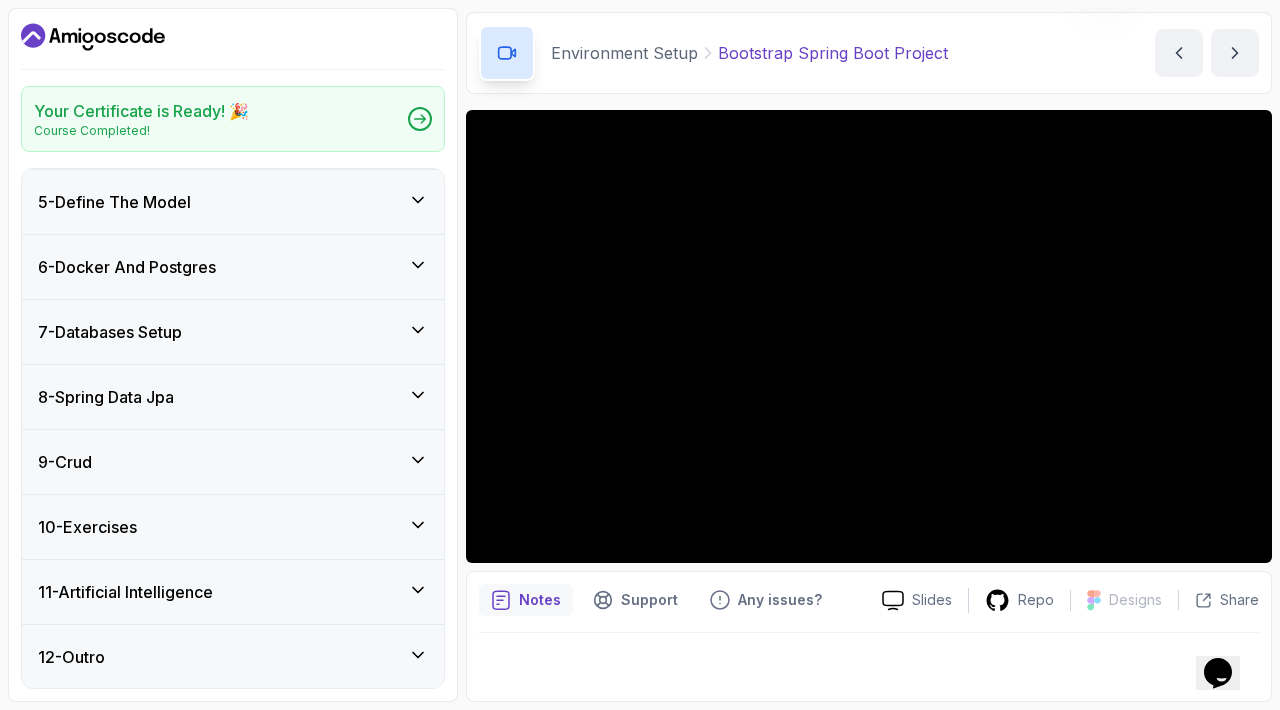 click on "10  -  Exercises" at bounding box center (233, 527) 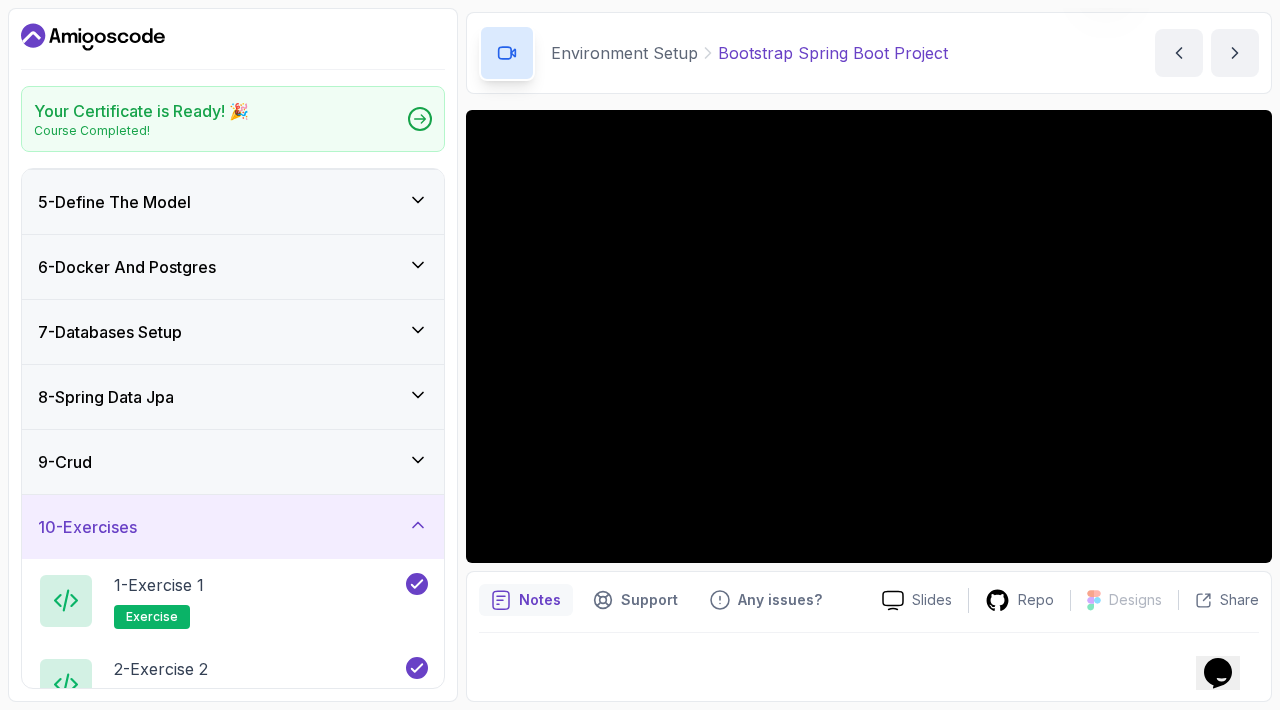 click on "10  -  Exercises" at bounding box center (233, 527) 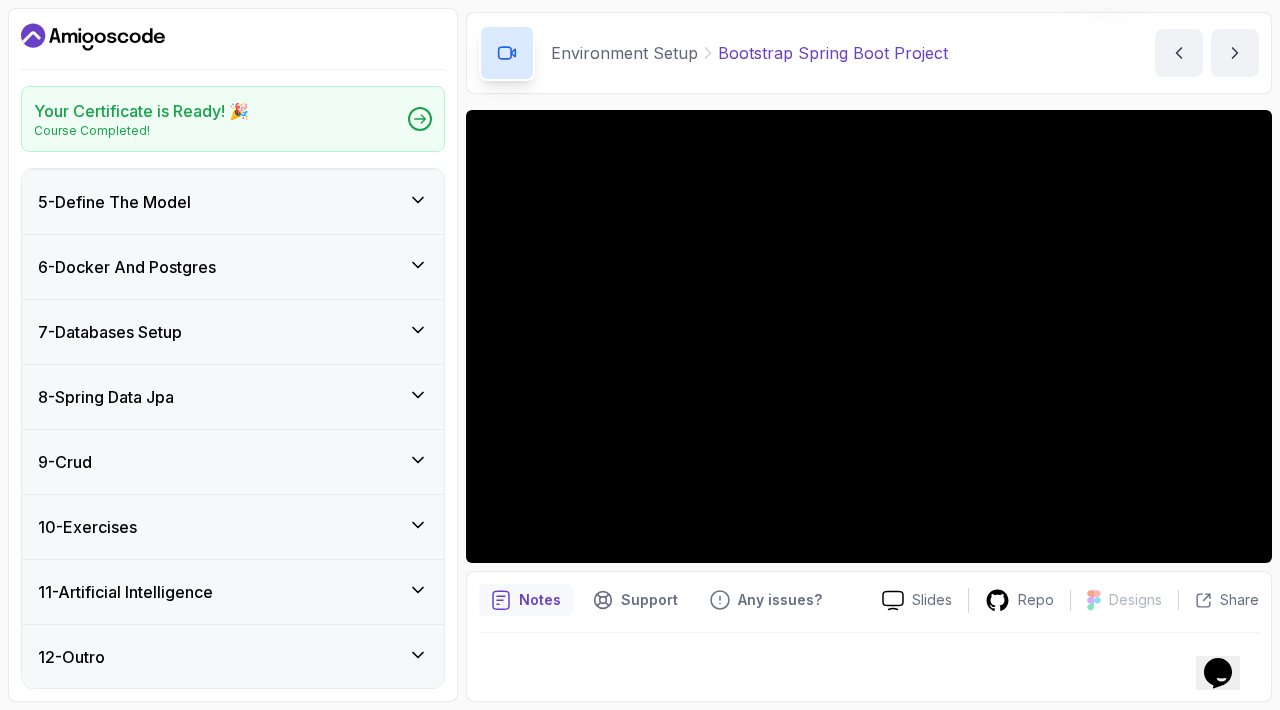 click on "11  -  Artificial Intelligence" at bounding box center (233, 592) 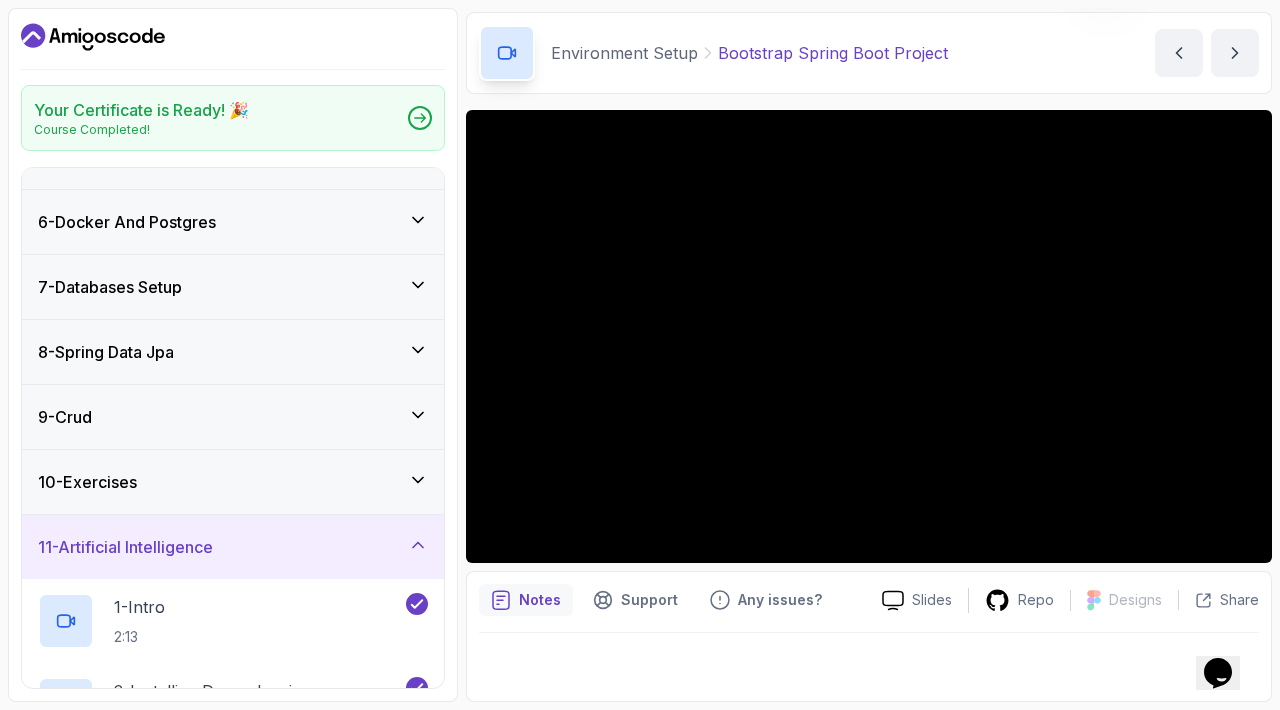 scroll, scrollTop: 306, scrollLeft: 0, axis: vertical 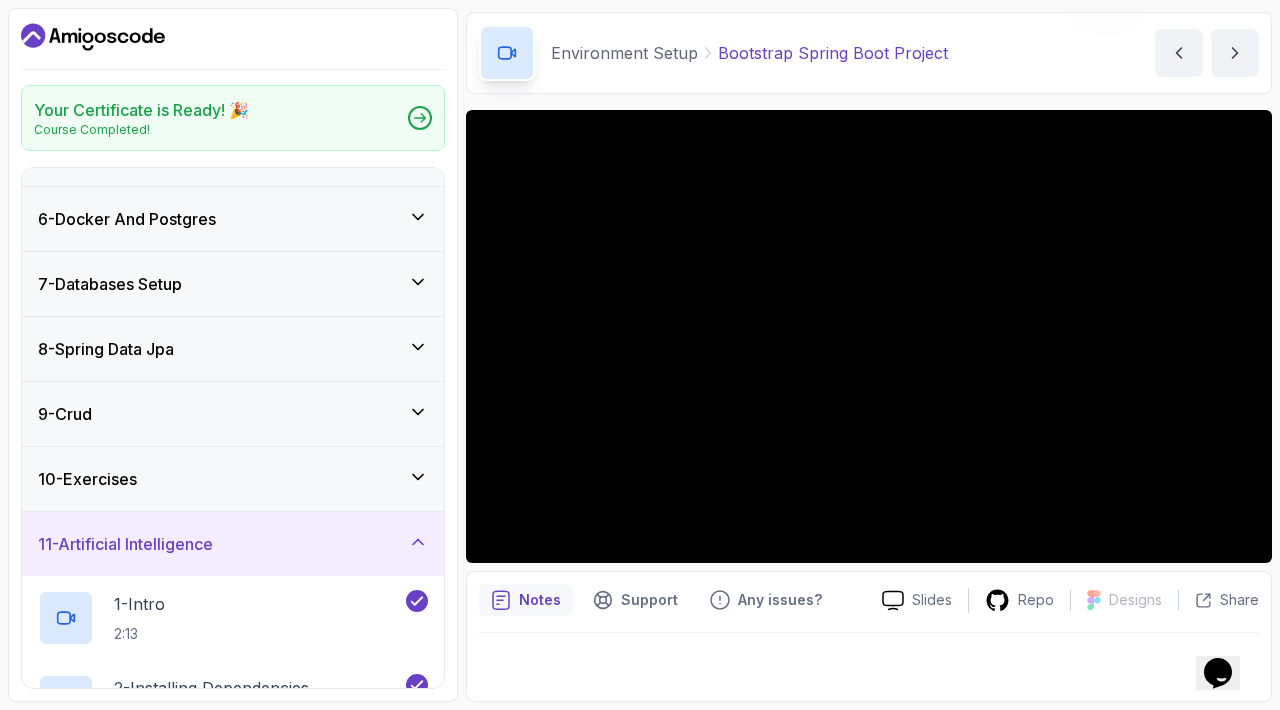 click on "11  -  Artificial Intelligence" at bounding box center [233, 544] 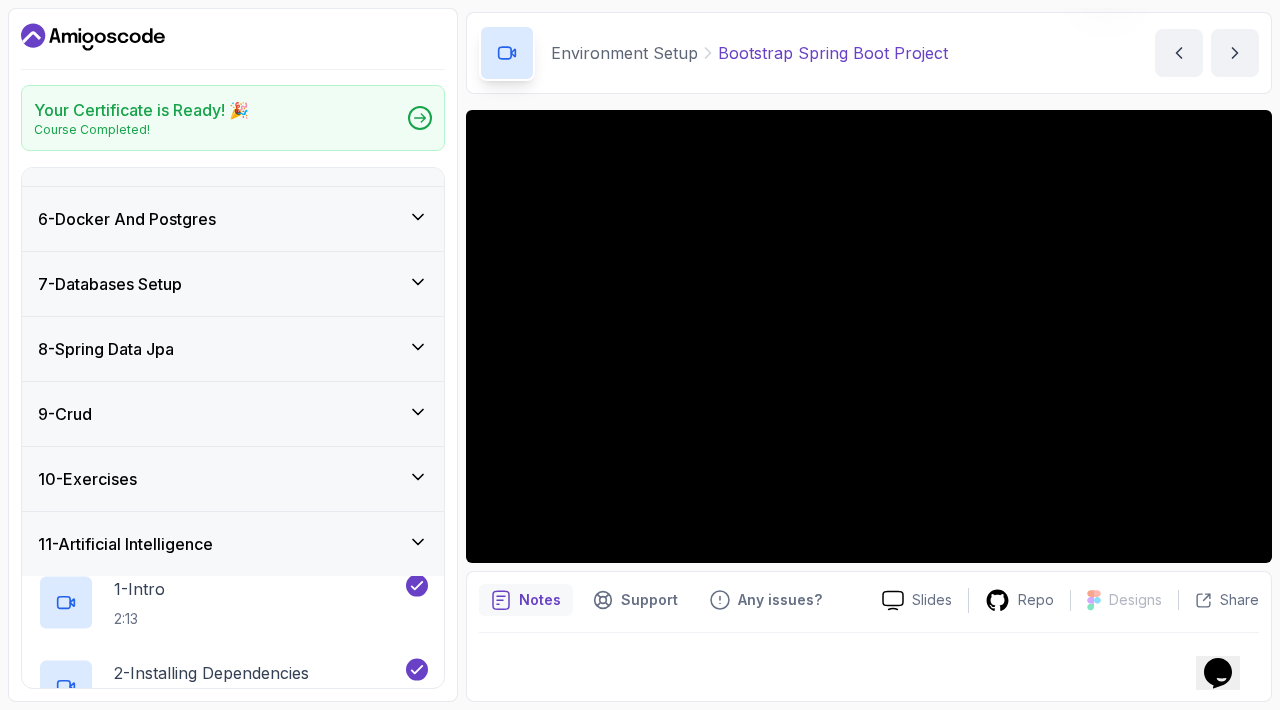 scroll, scrollTop: 259, scrollLeft: 0, axis: vertical 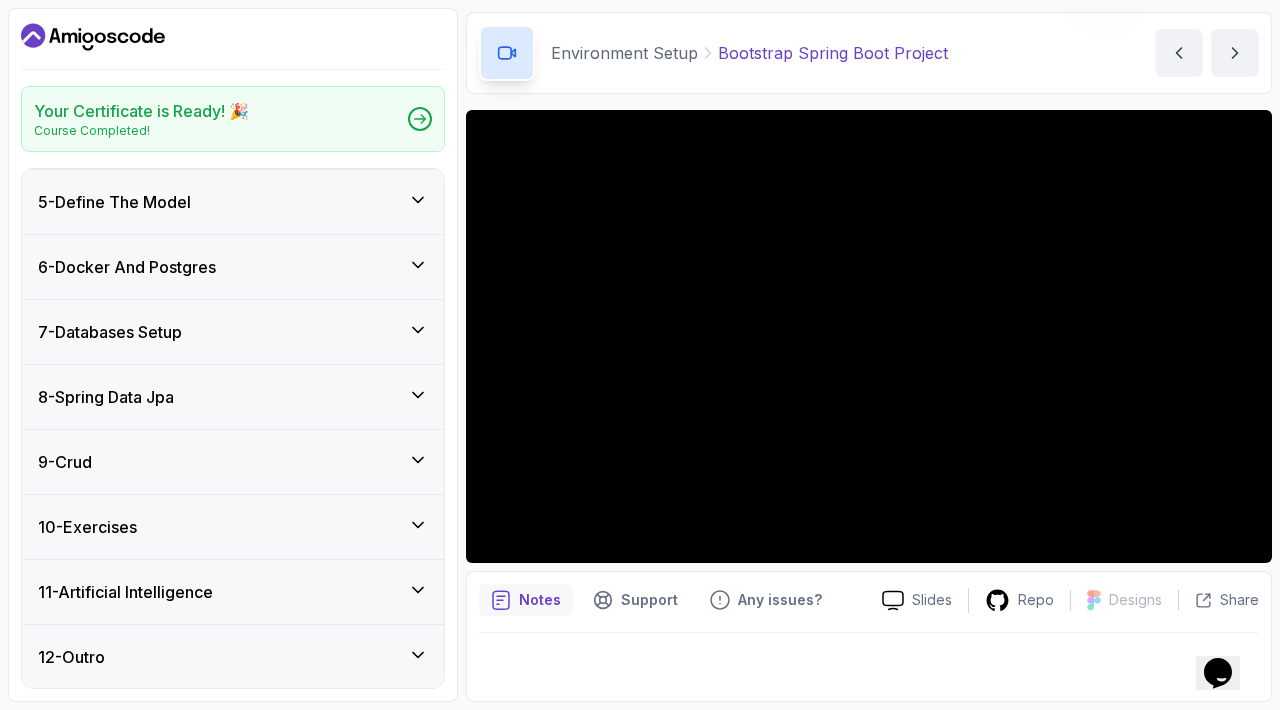 type 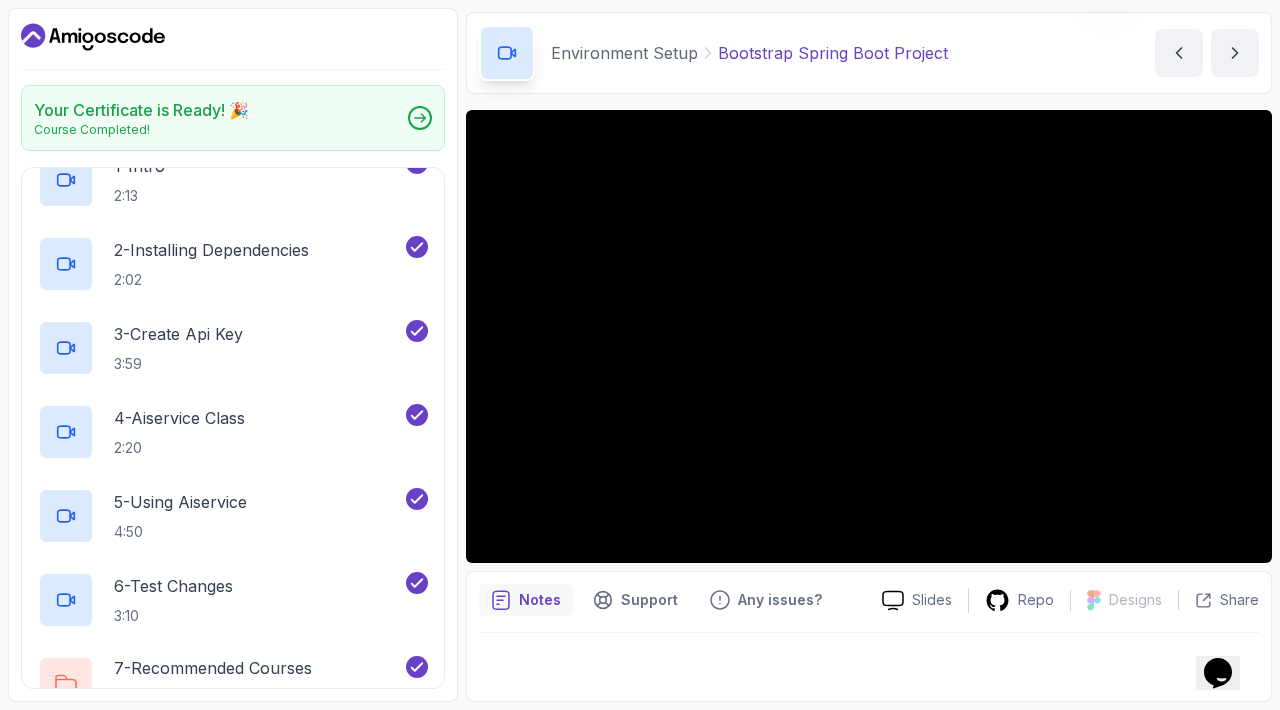 scroll, scrollTop: 847, scrollLeft: 0, axis: vertical 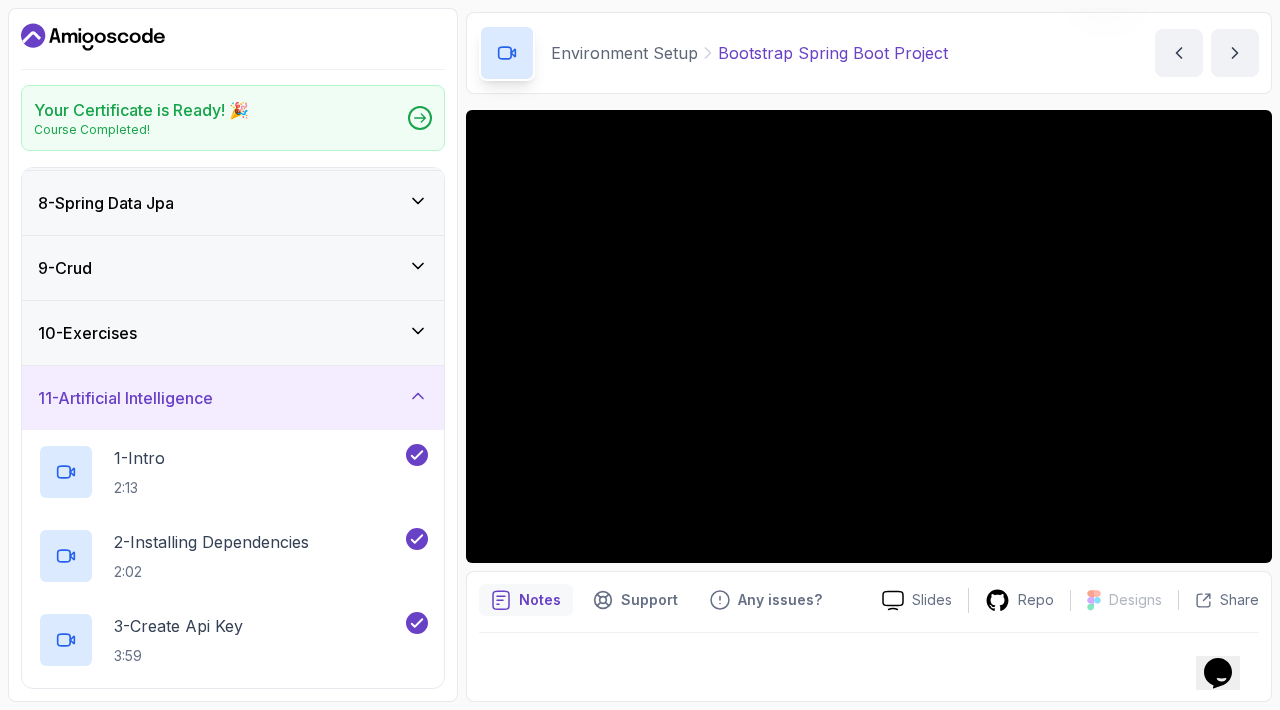 click on "11  -  Artificial Intelligence" at bounding box center [233, 398] 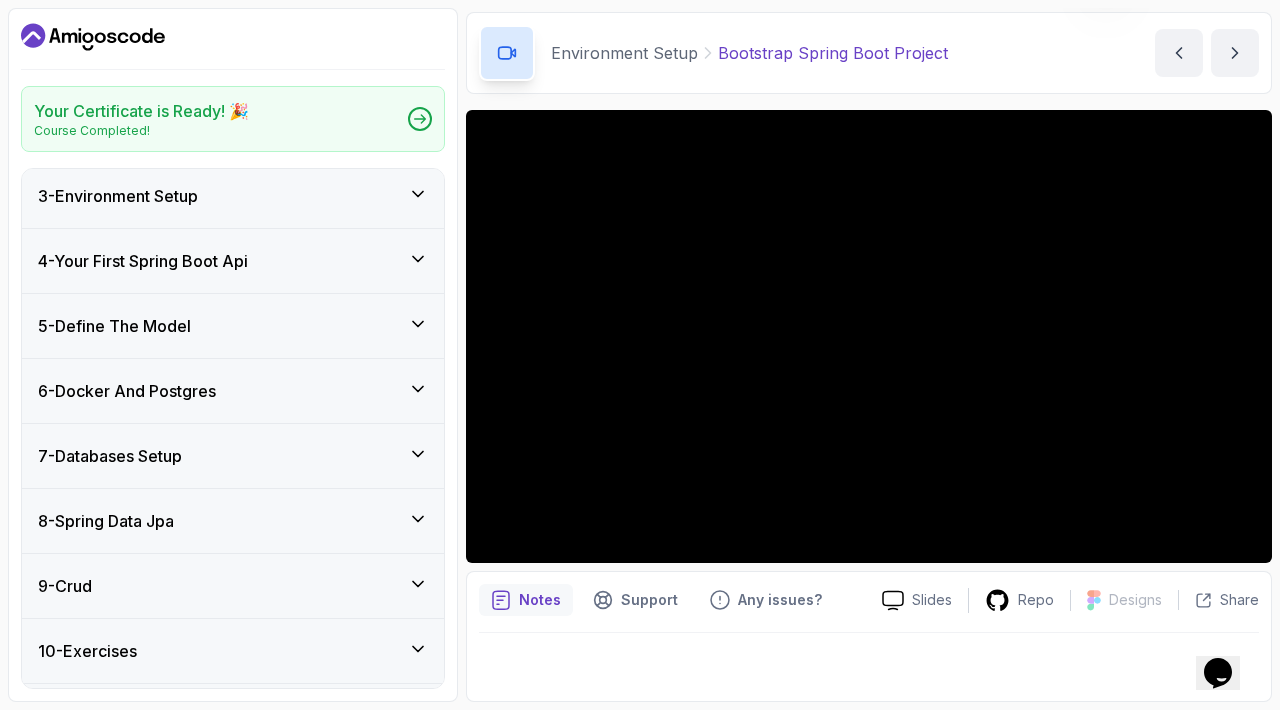 scroll, scrollTop: 0, scrollLeft: 0, axis: both 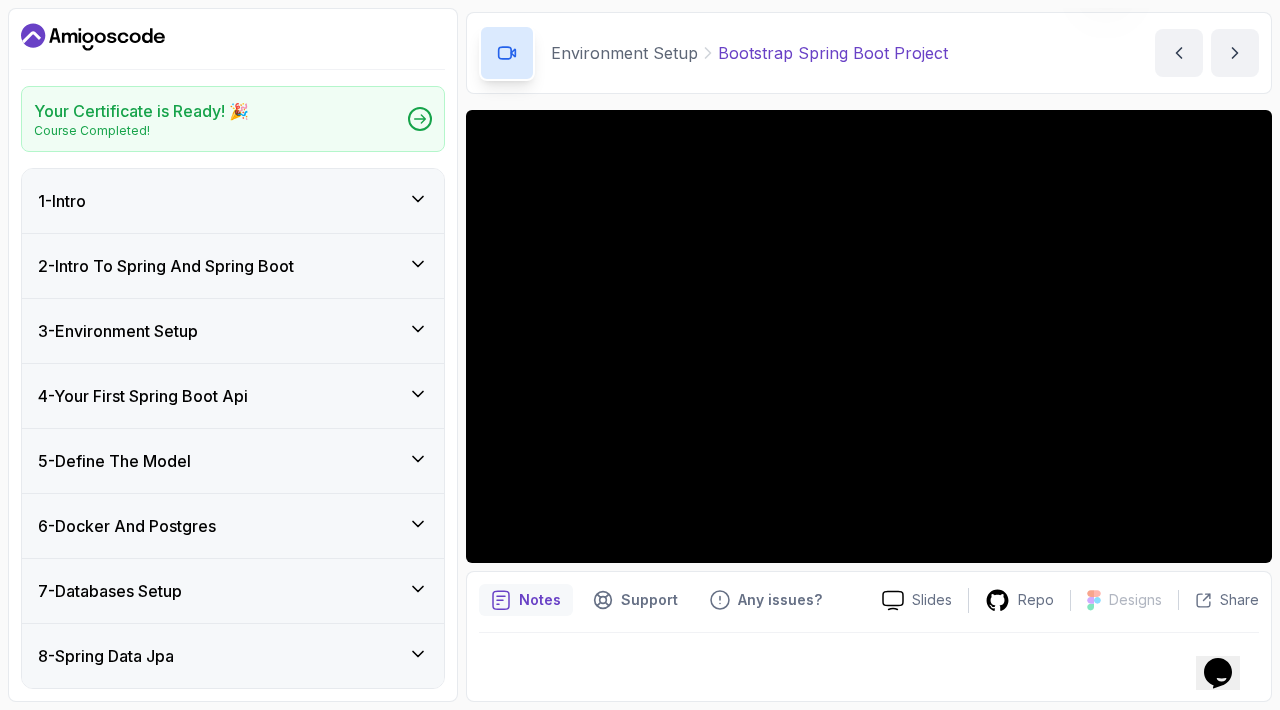 click on "4  -  Your First Spring Boot Api" at bounding box center (233, 396) 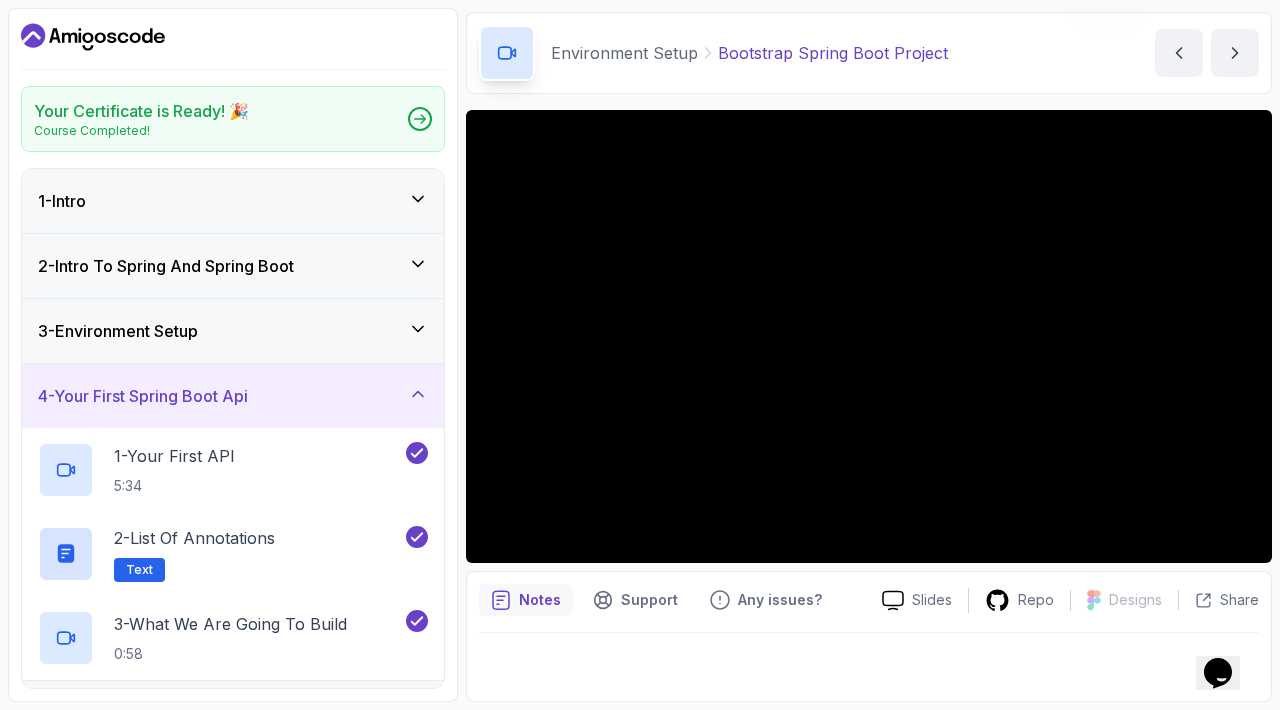 click on "4  -  Your First Spring Boot Api" at bounding box center (233, 396) 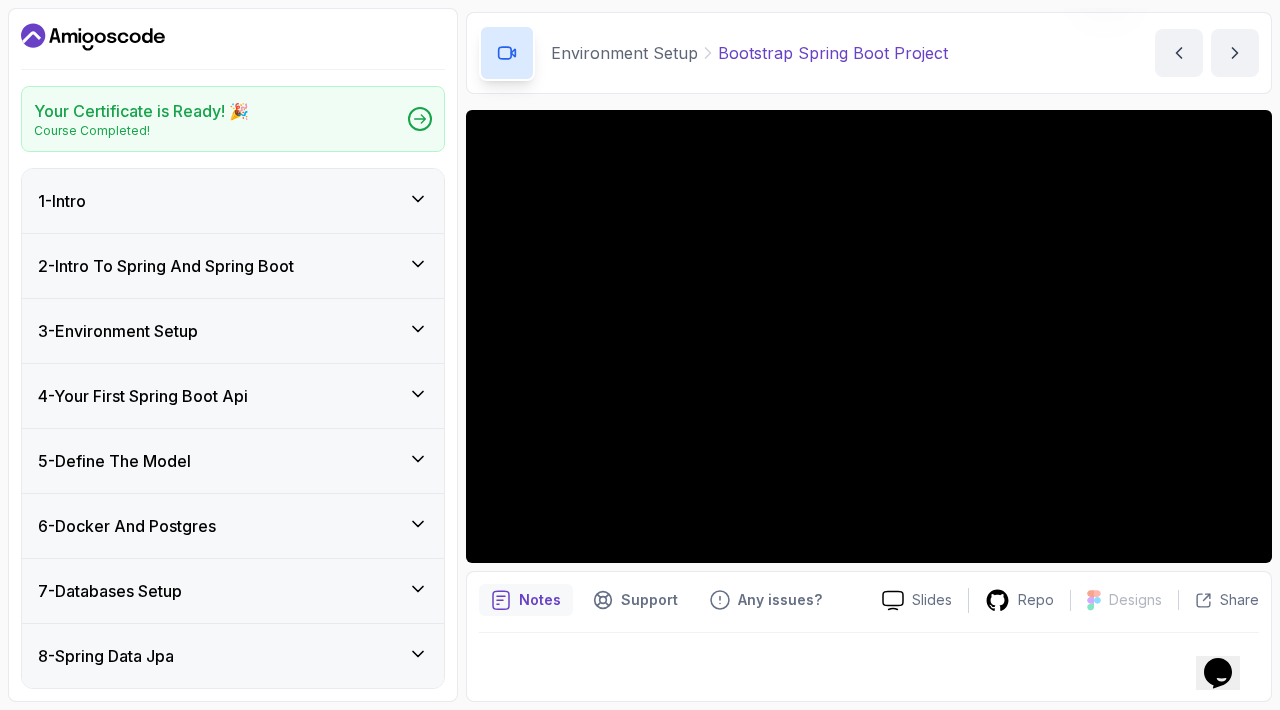 click on "3  -  Environment Setup" at bounding box center [233, 331] 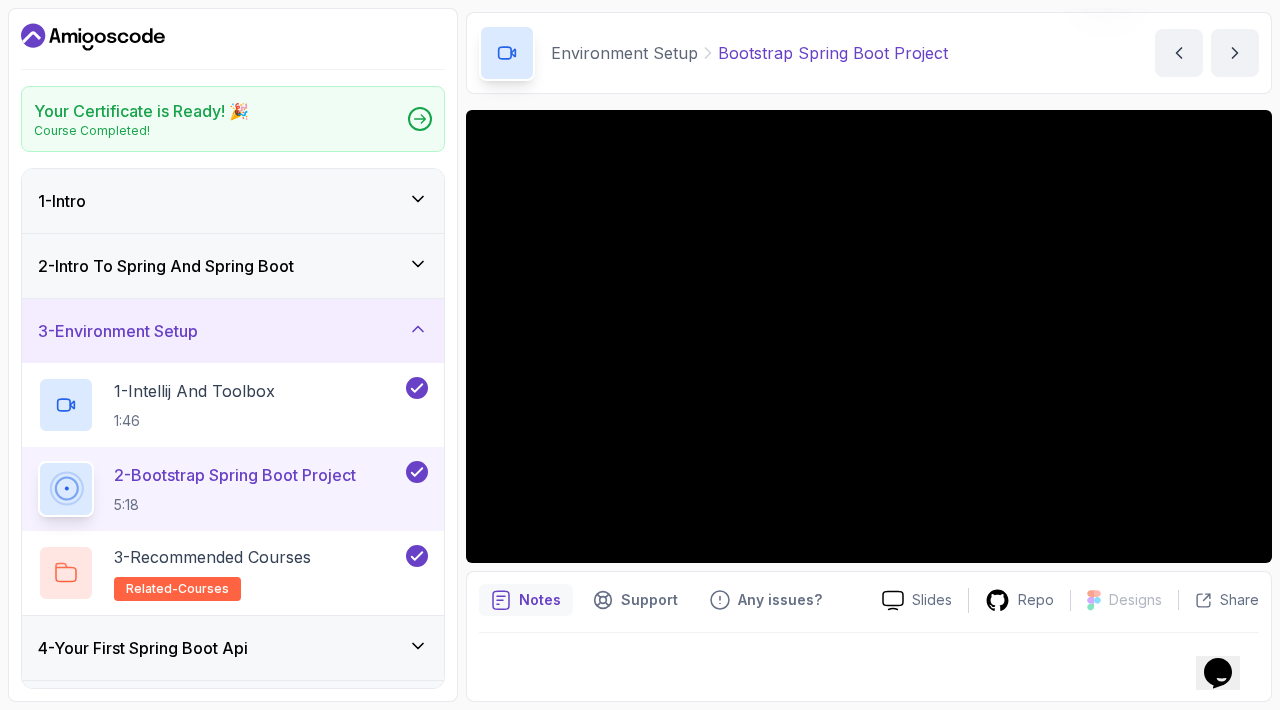 scroll, scrollTop: 122, scrollLeft: 0, axis: vertical 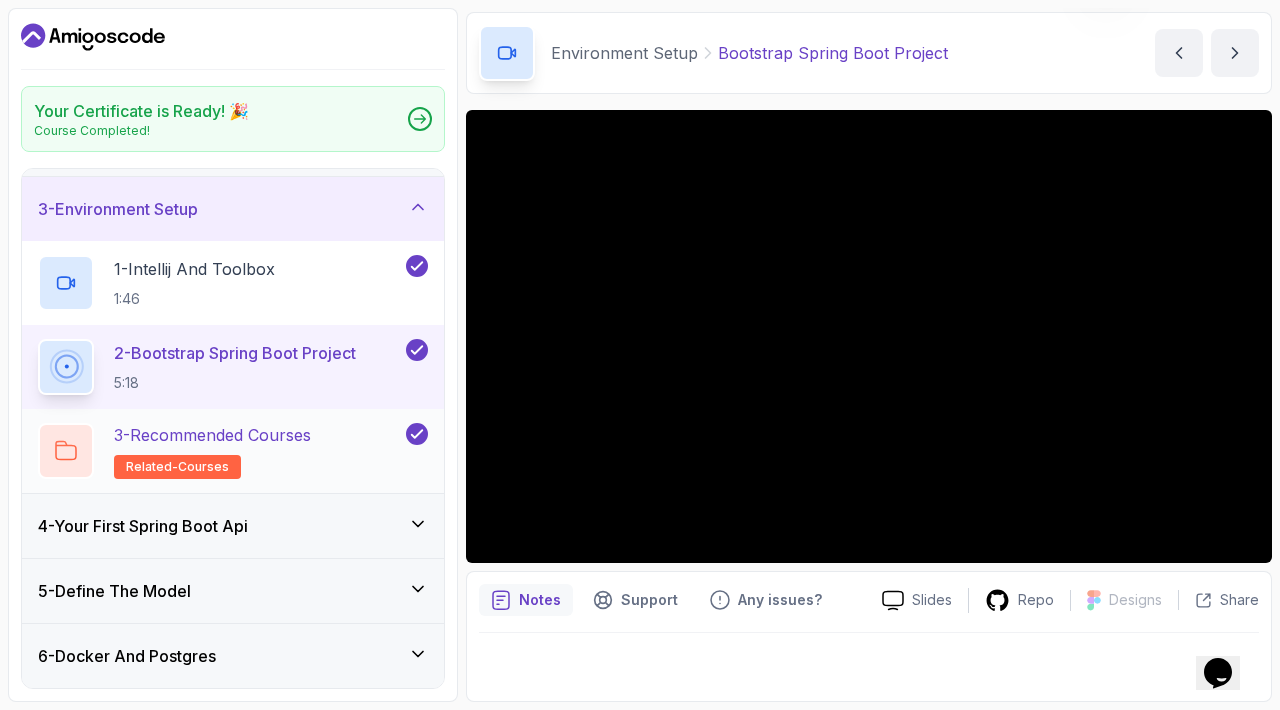 click on "3  -  Recommended Courses related-courses" at bounding box center [220, 451] 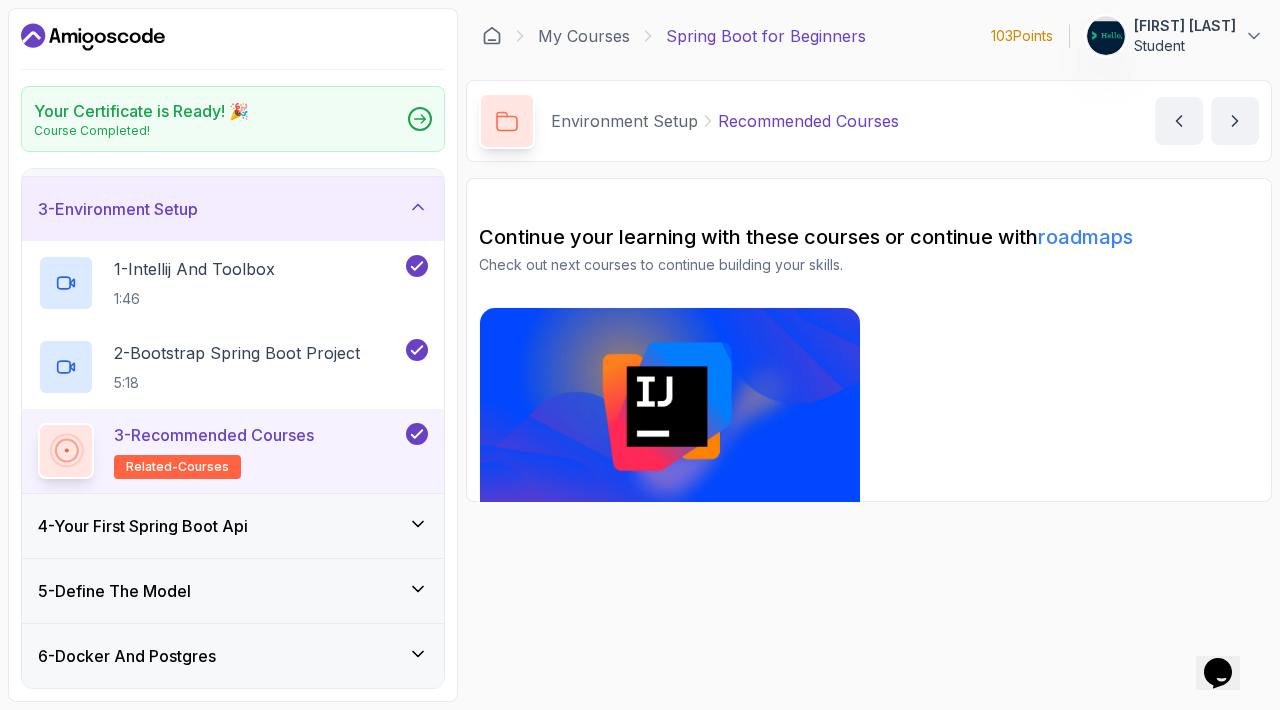 scroll, scrollTop: 0, scrollLeft: 0, axis: both 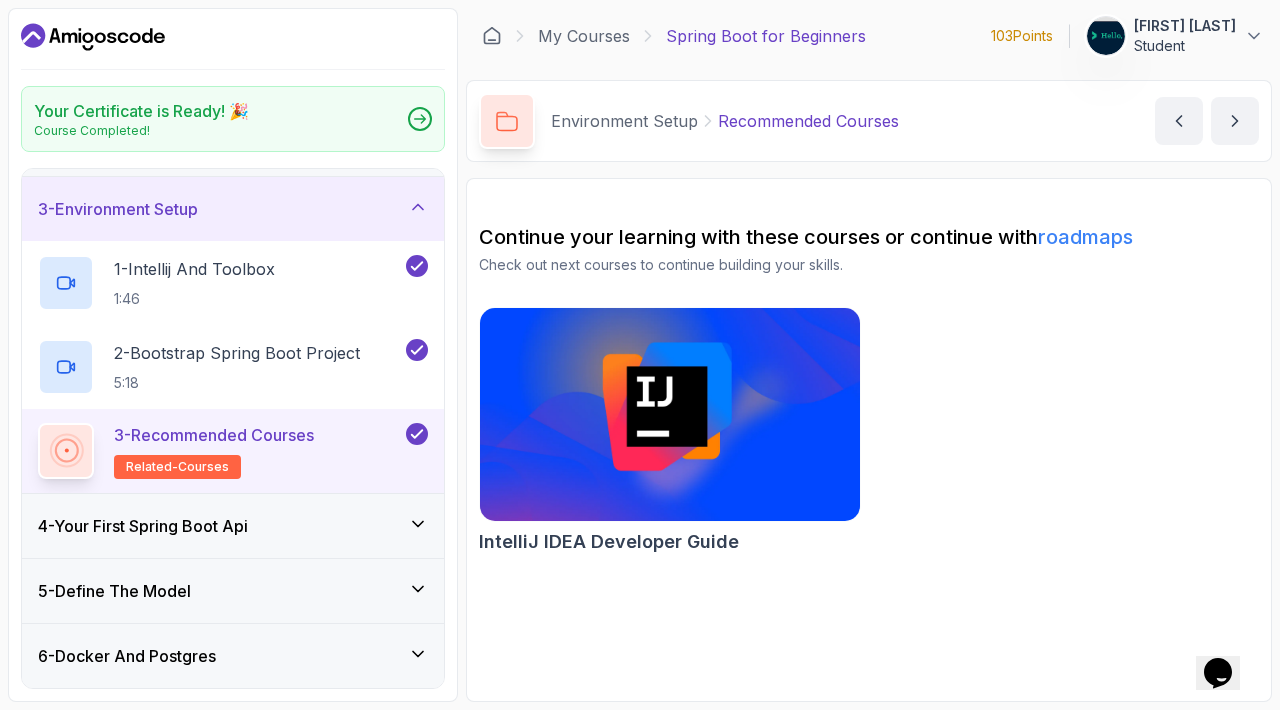 click on "4  -  Your First Spring Boot Api" at bounding box center (143, 526) 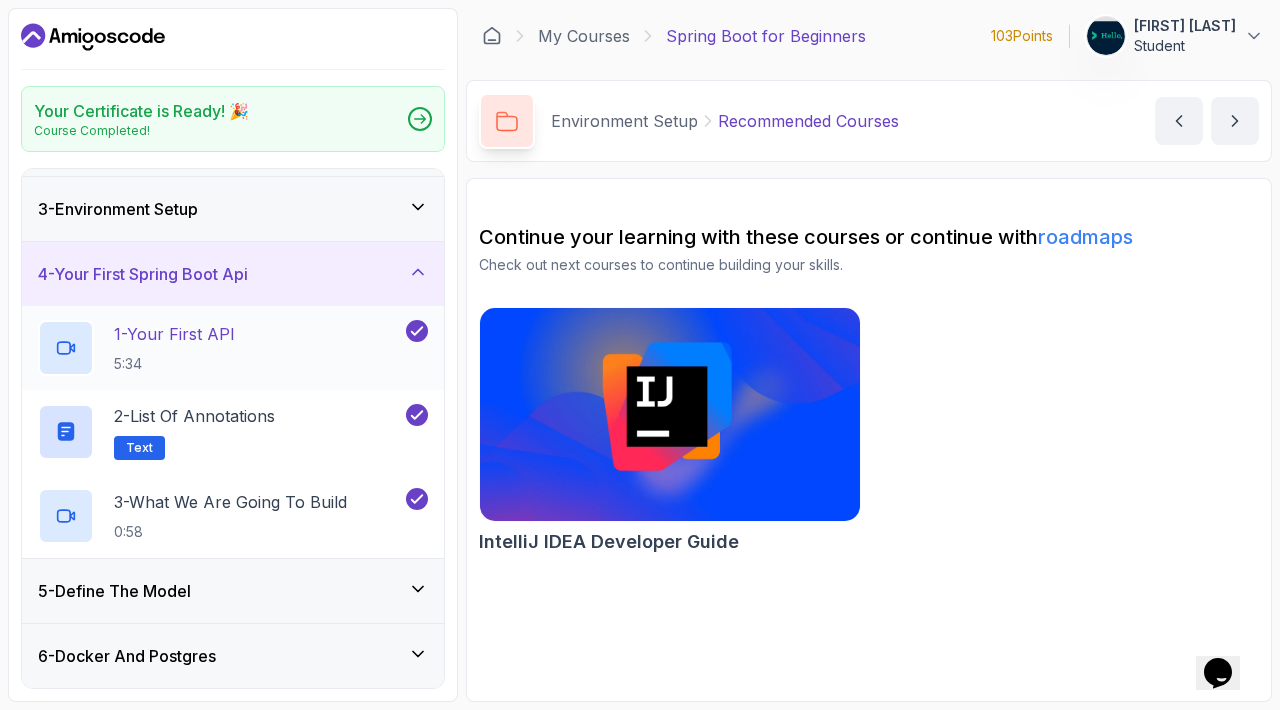 click on "5:34" at bounding box center [174, 364] 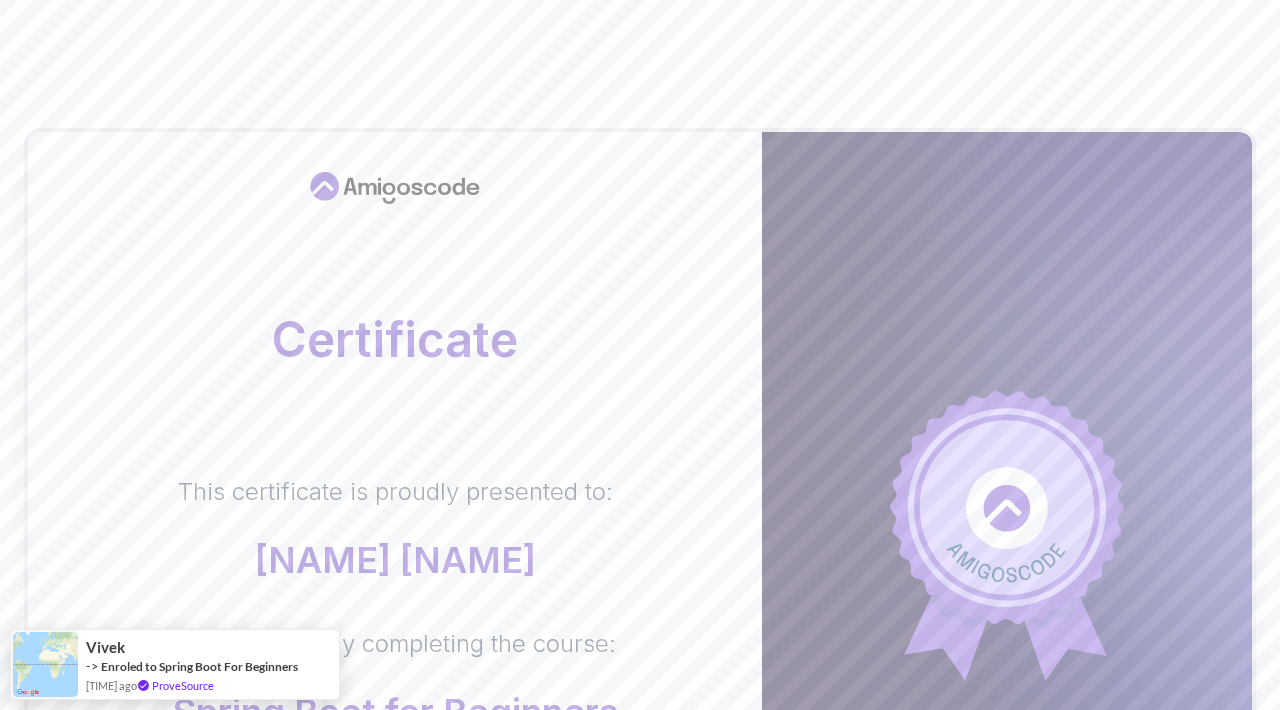 scroll, scrollTop: 0, scrollLeft: 0, axis: both 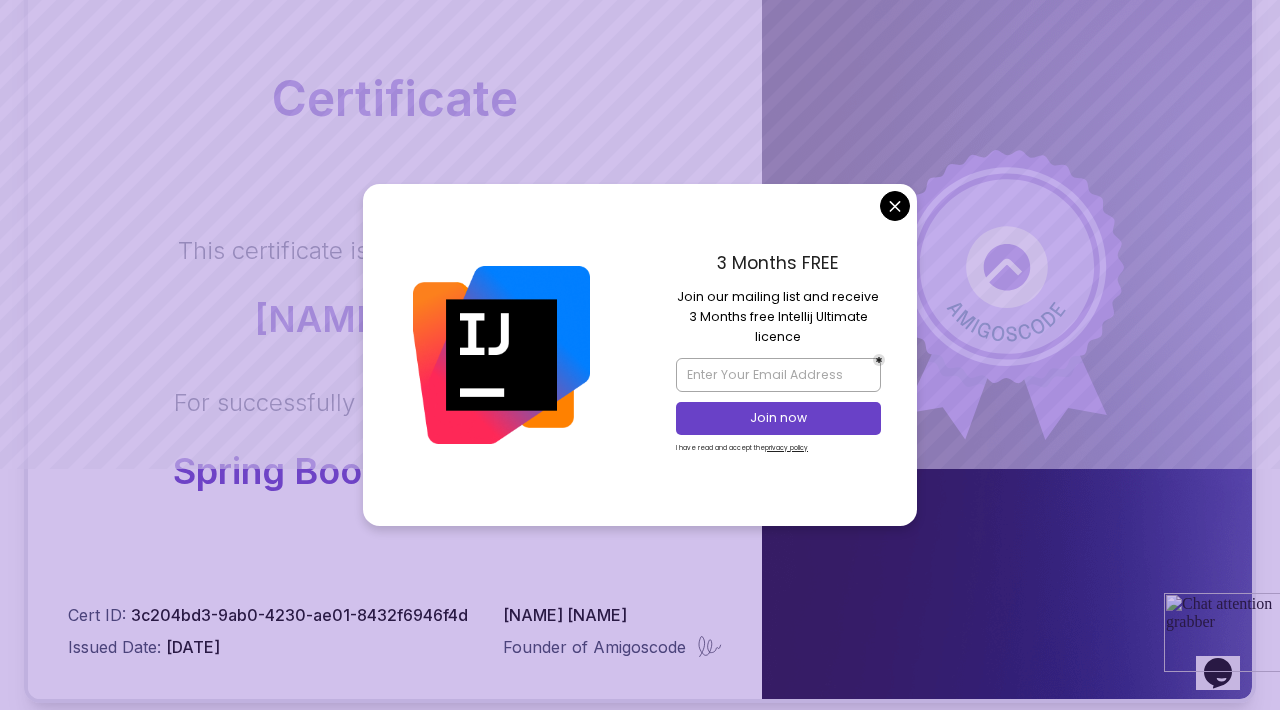 click on "3 Months FREE Join our mailing list and receive 3 Months free Intellij Ultimate licence Join now I have read and accept the  privacy policy" at bounding box center [778, 355] 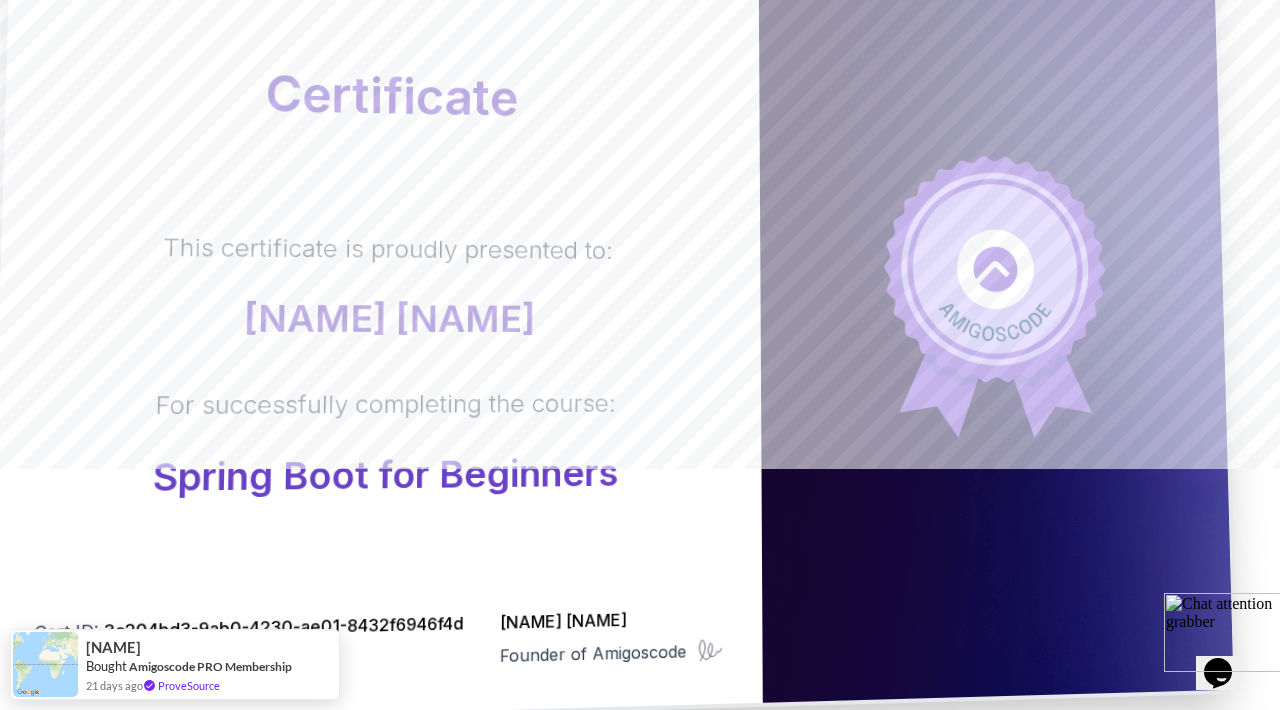 scroll, scrollTop: 556, scrollLeft: 0, axis: vertical 